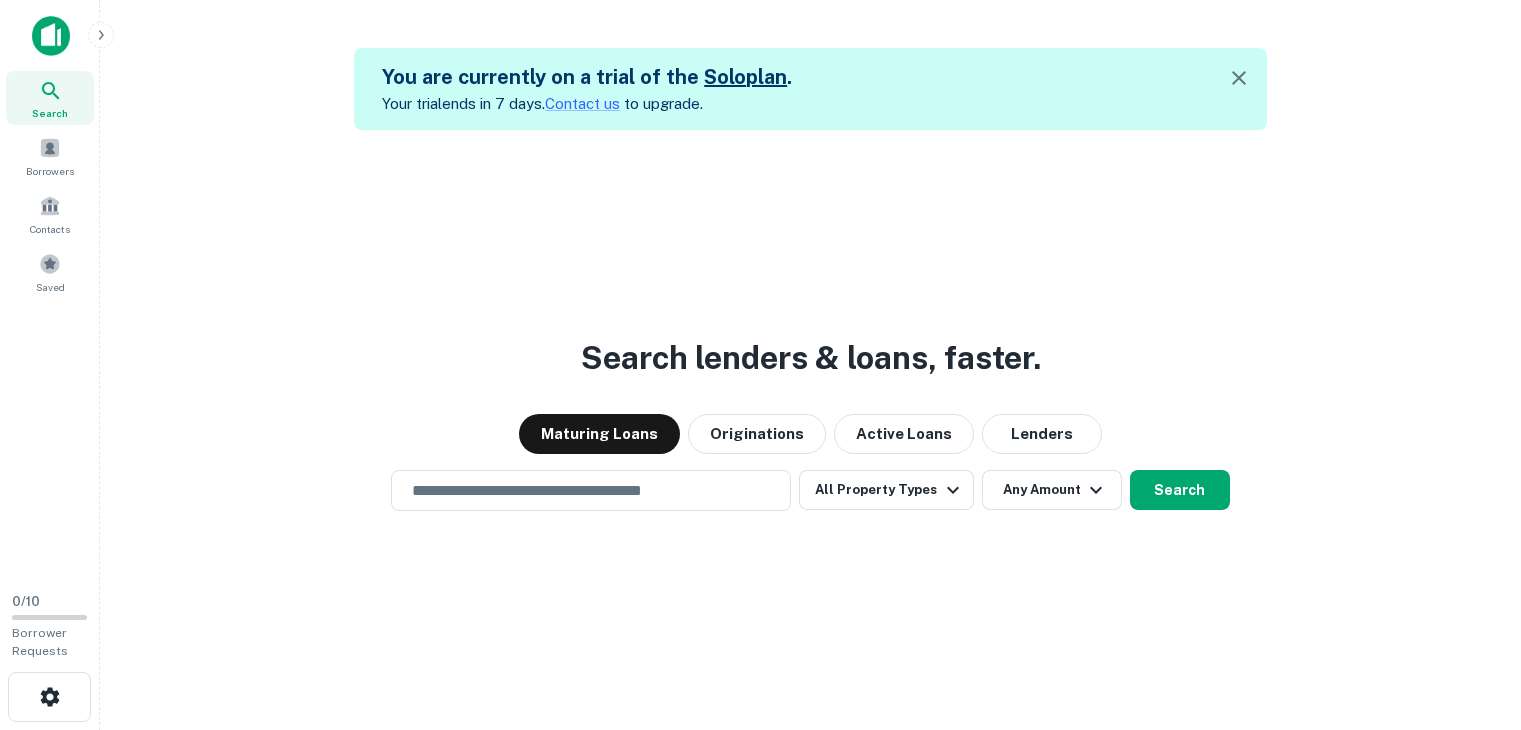 scroll, scrollTop: 0, scrollLeft: 0, axis: both 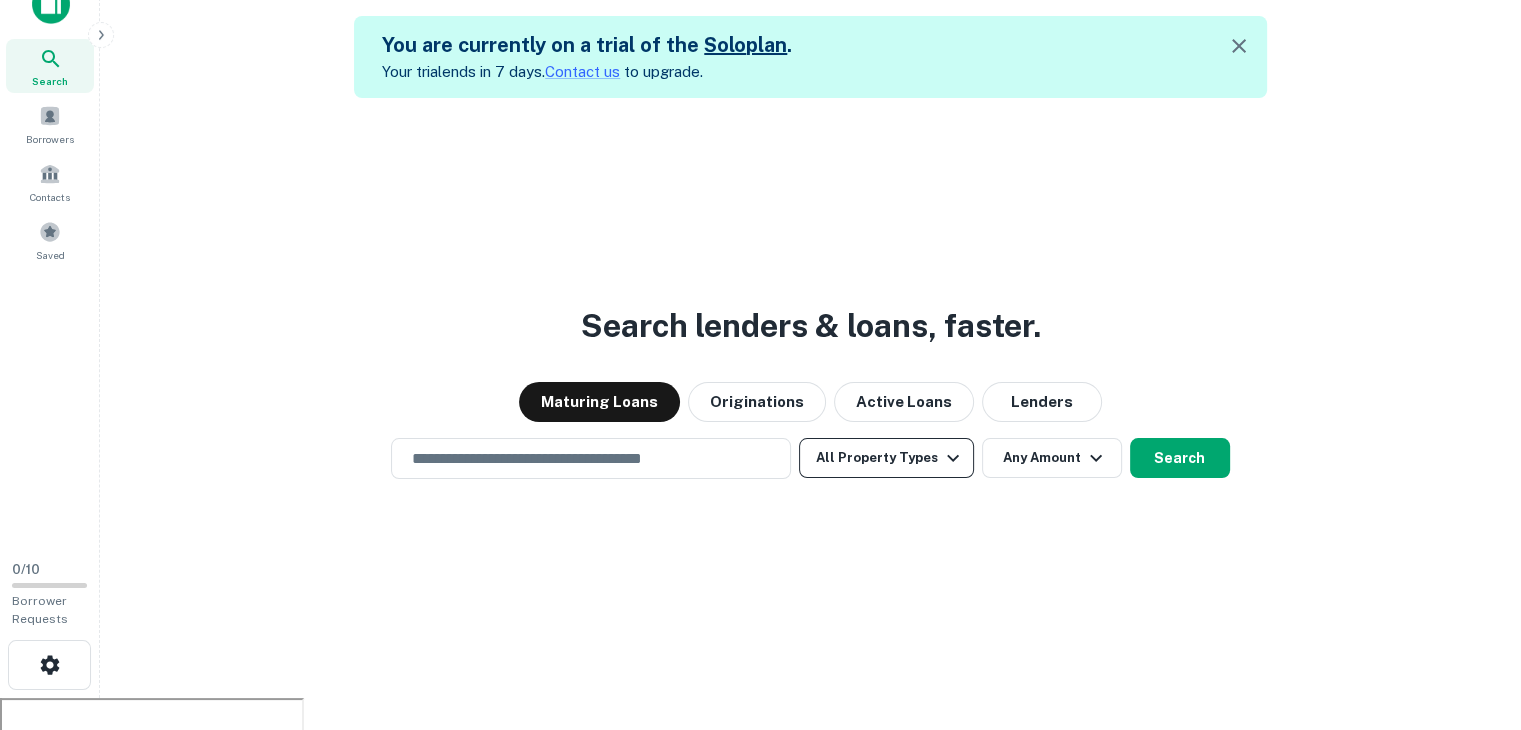 click on "All Property Types" at bounding box center (886, 458) 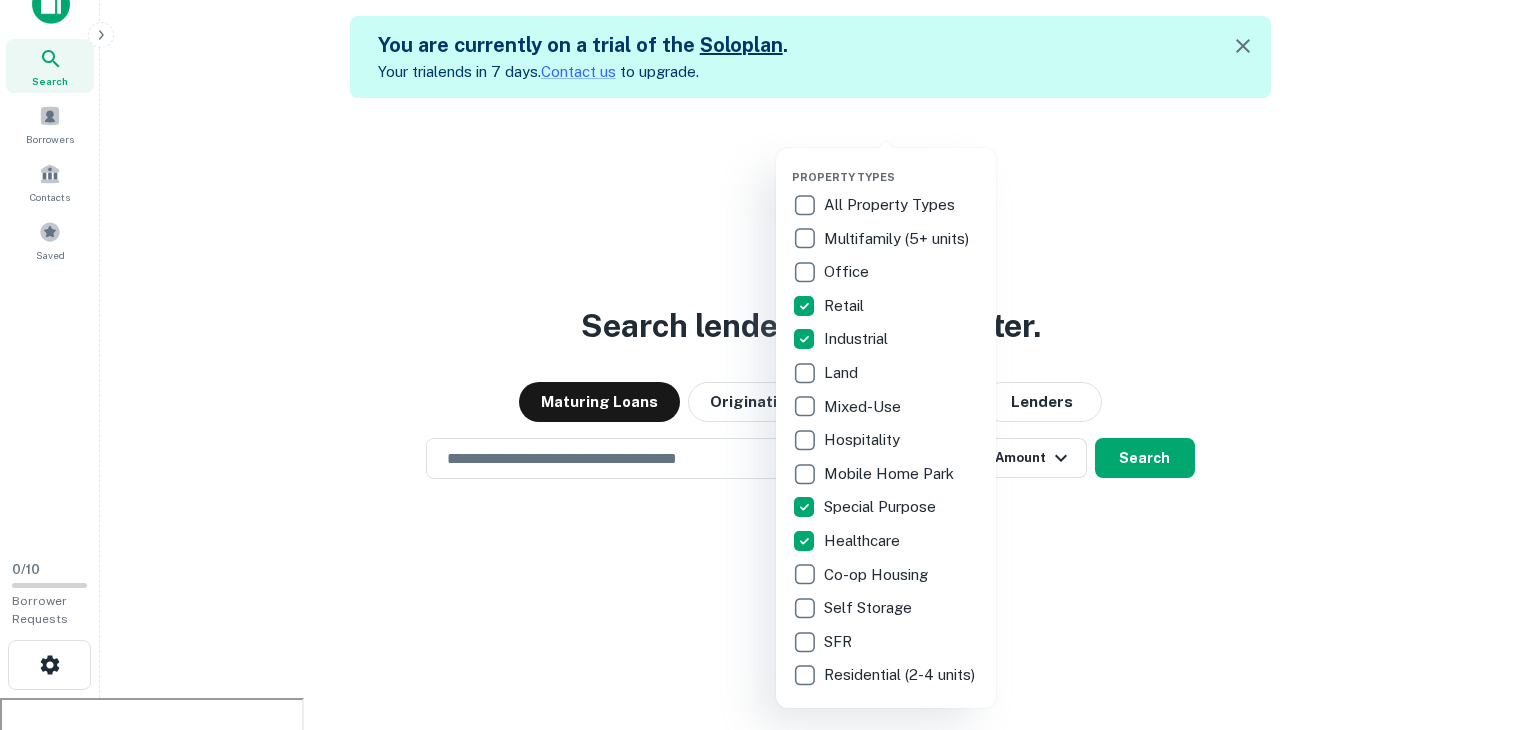 click at bounding box center [768, 365] 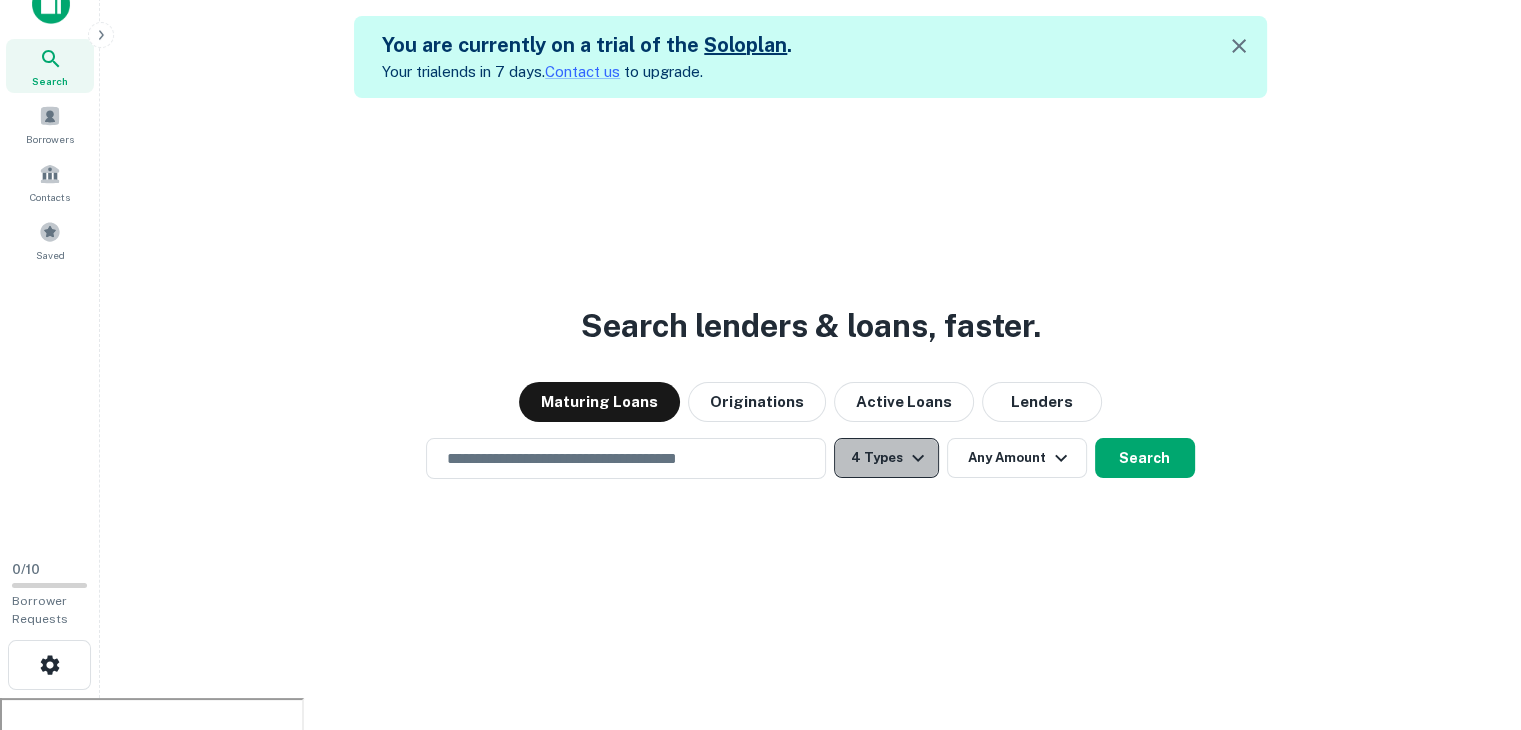 click on "4 Types" at bounding box center (886, 458) 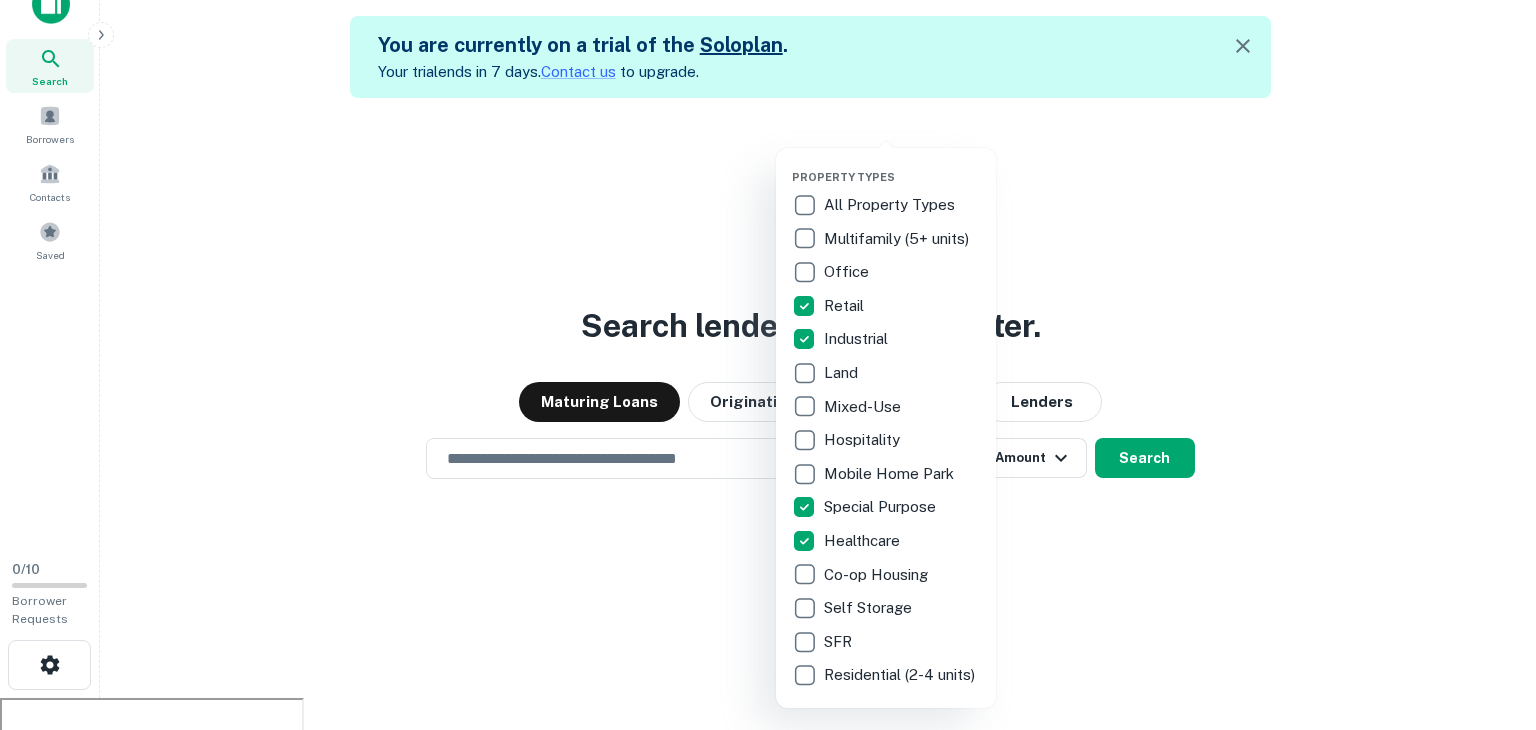 click at bounding box center [768, 365] 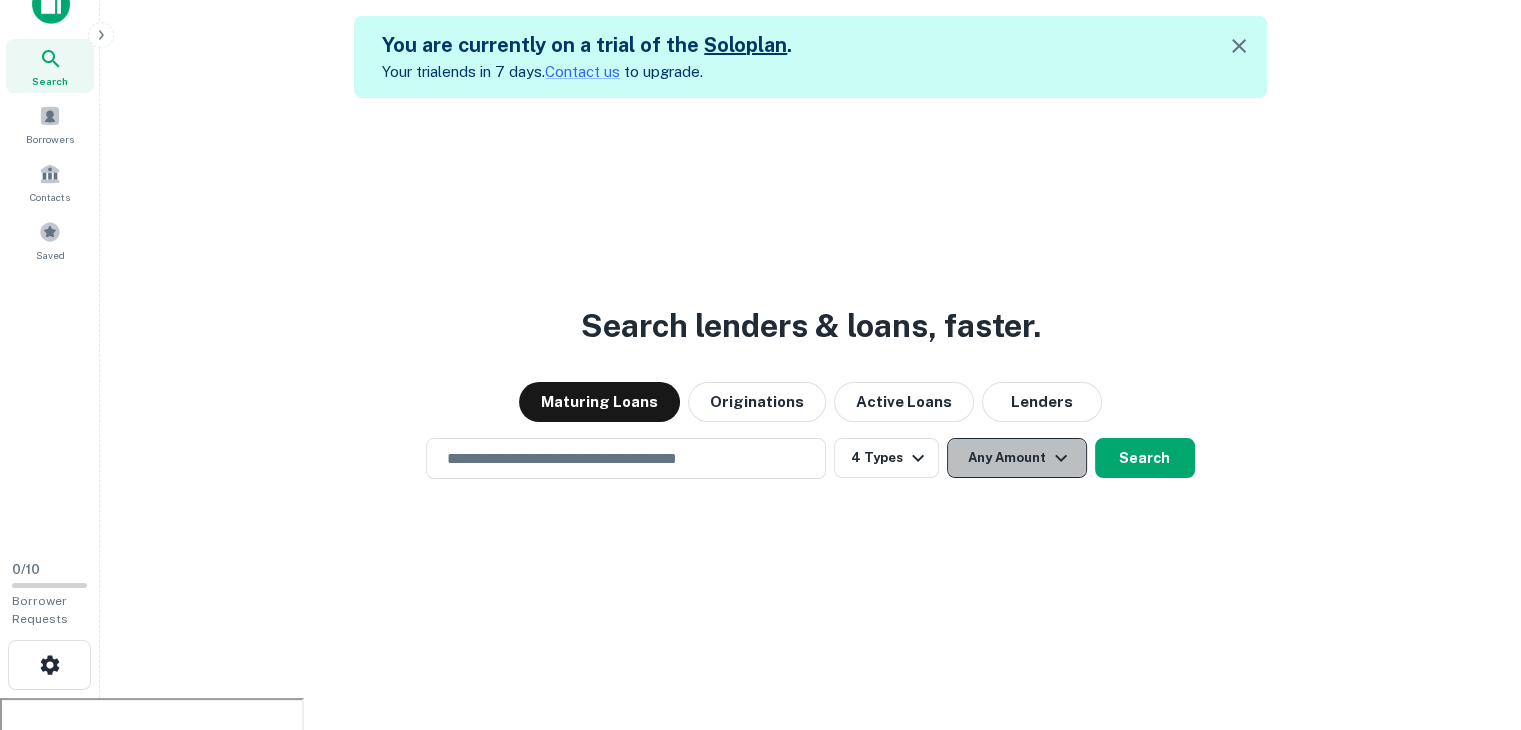 click on "Any Amount" at bounding box center (1017, 458) 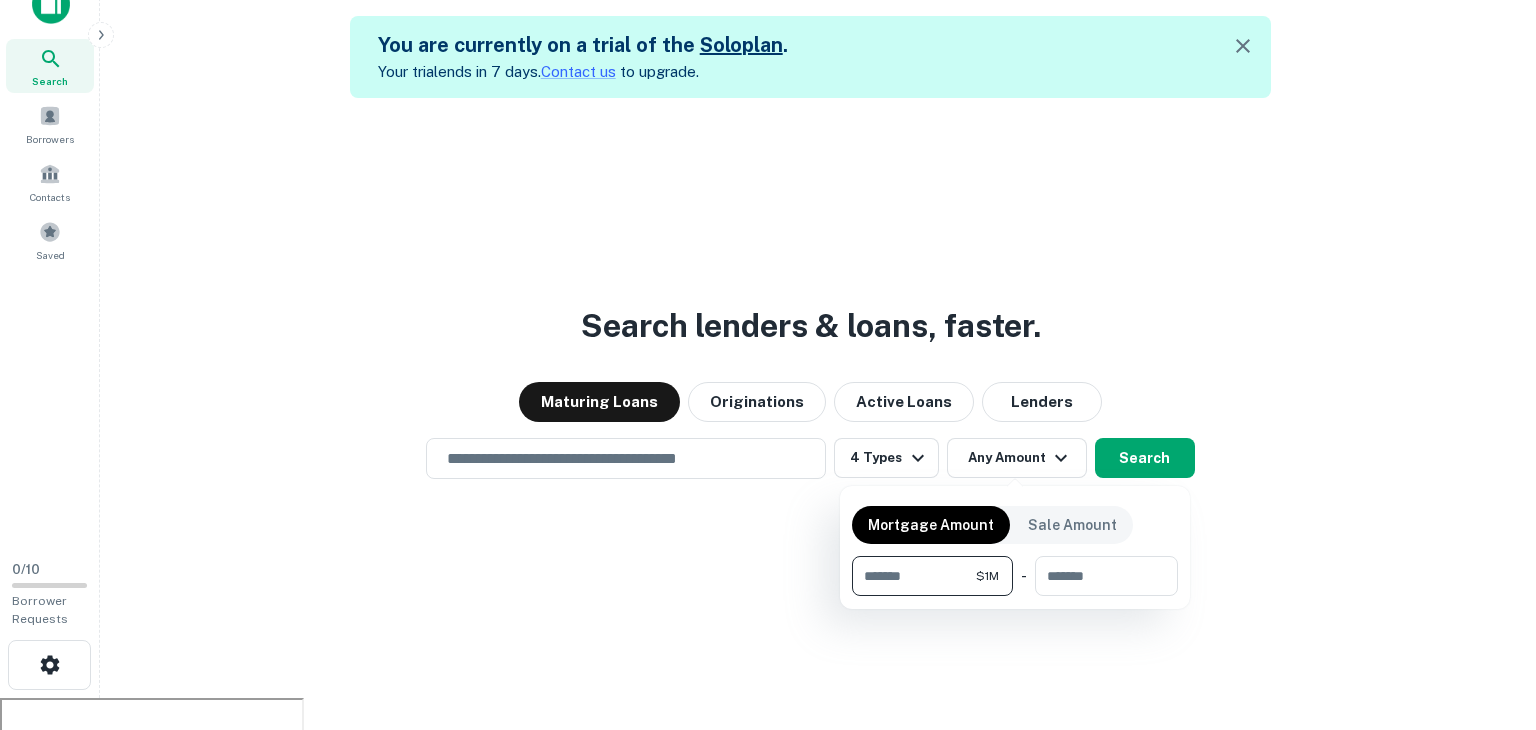 type on "*******" 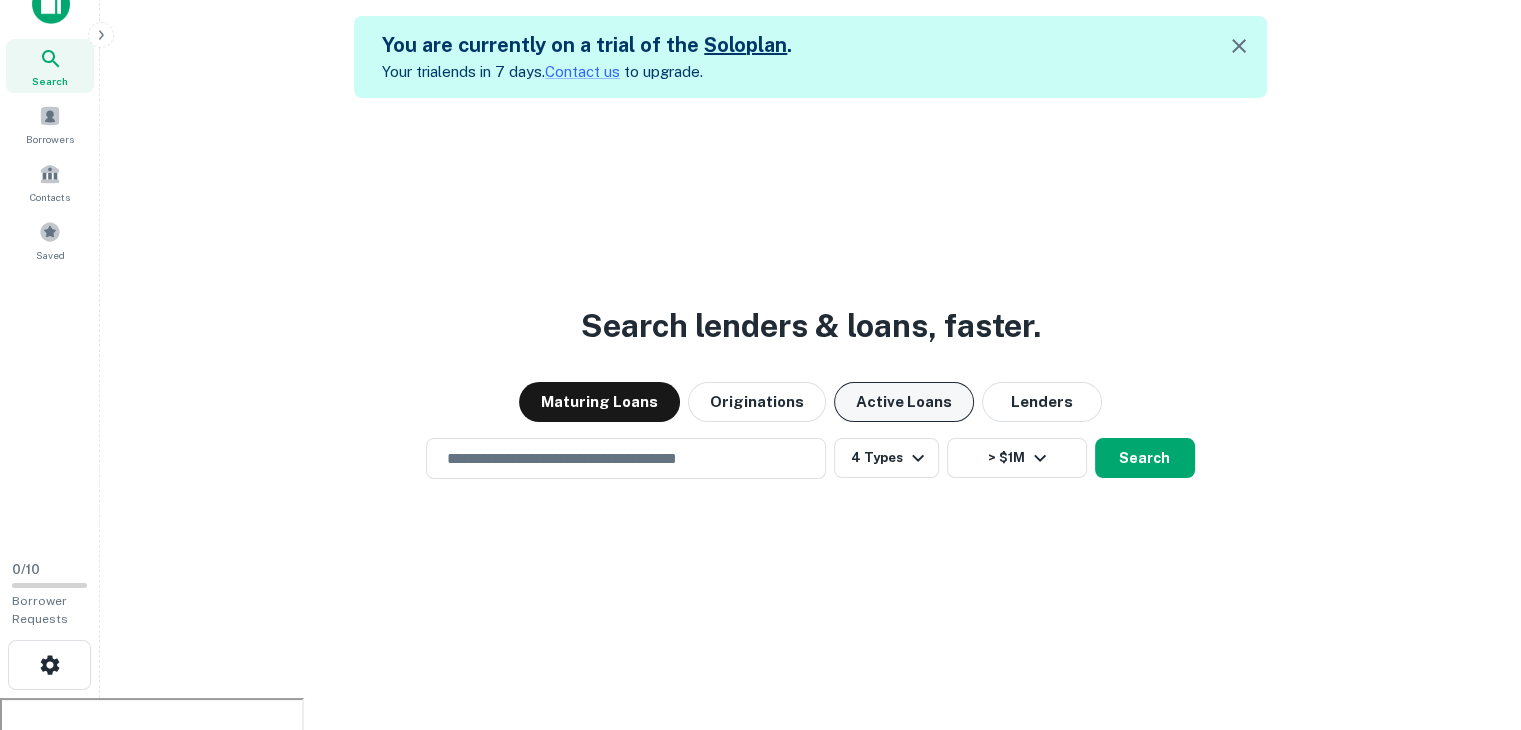 click on "Active Loans" at bounding box center [904, 402] 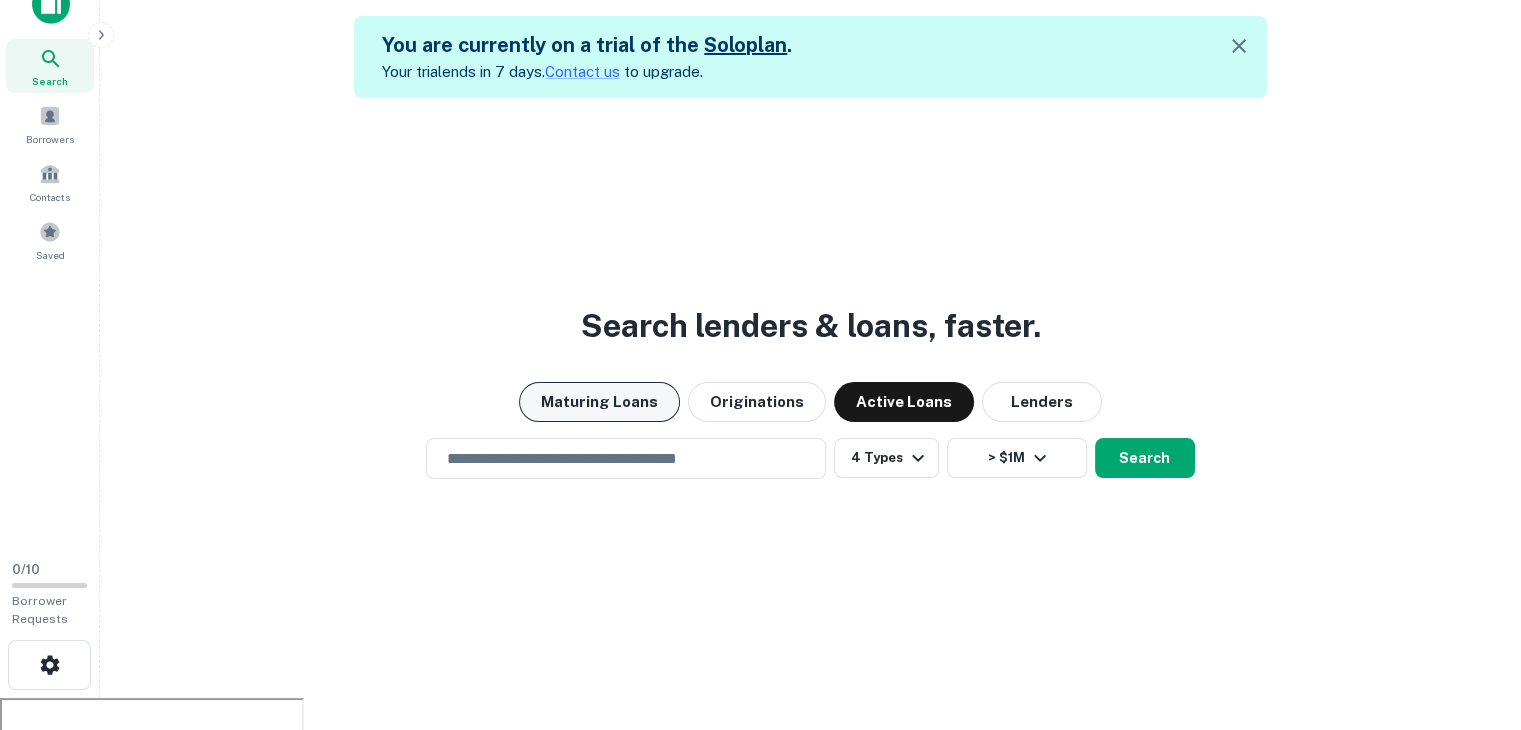 click on "Maturing Loans" at bounding box center (599, 402) 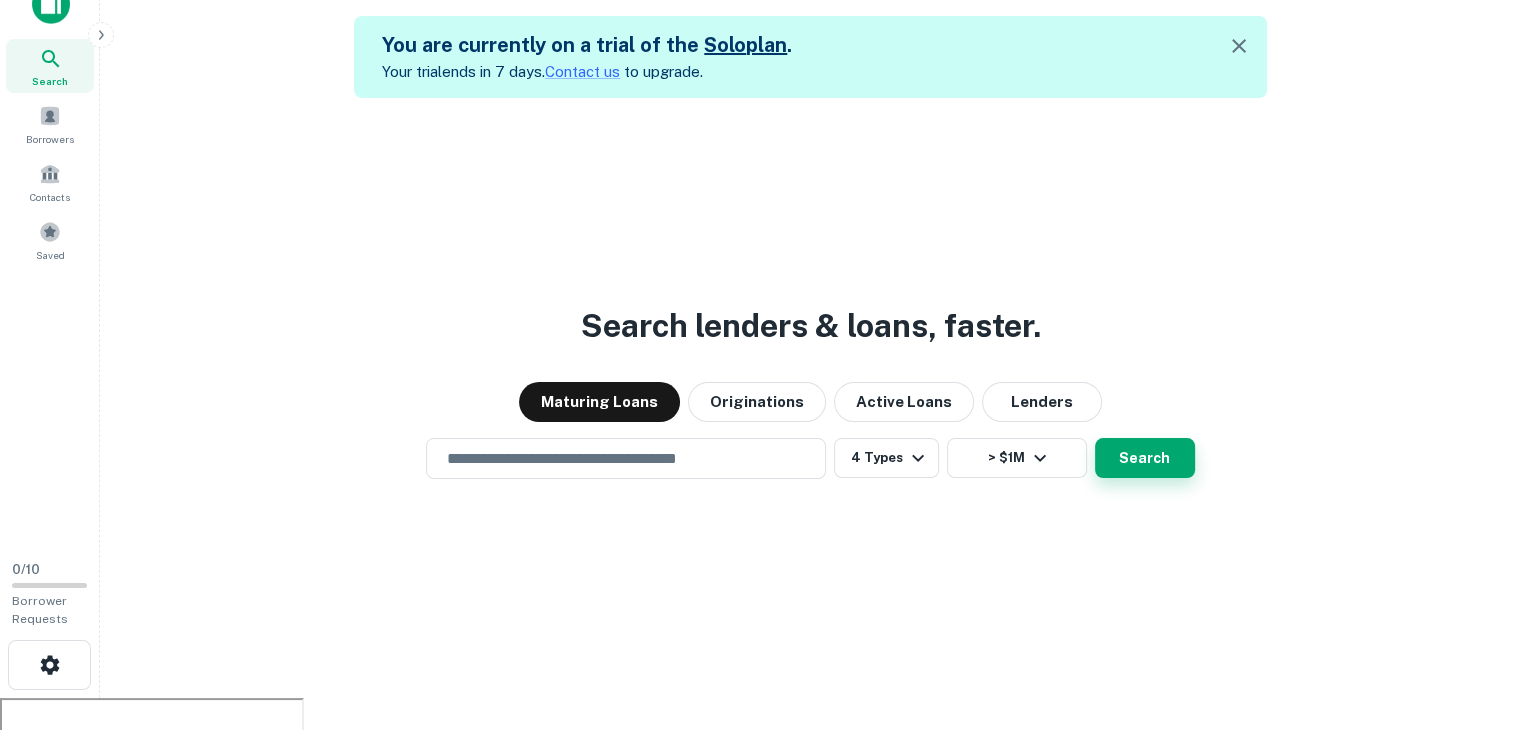 click on "Search" at bounding box center (1145, 458) 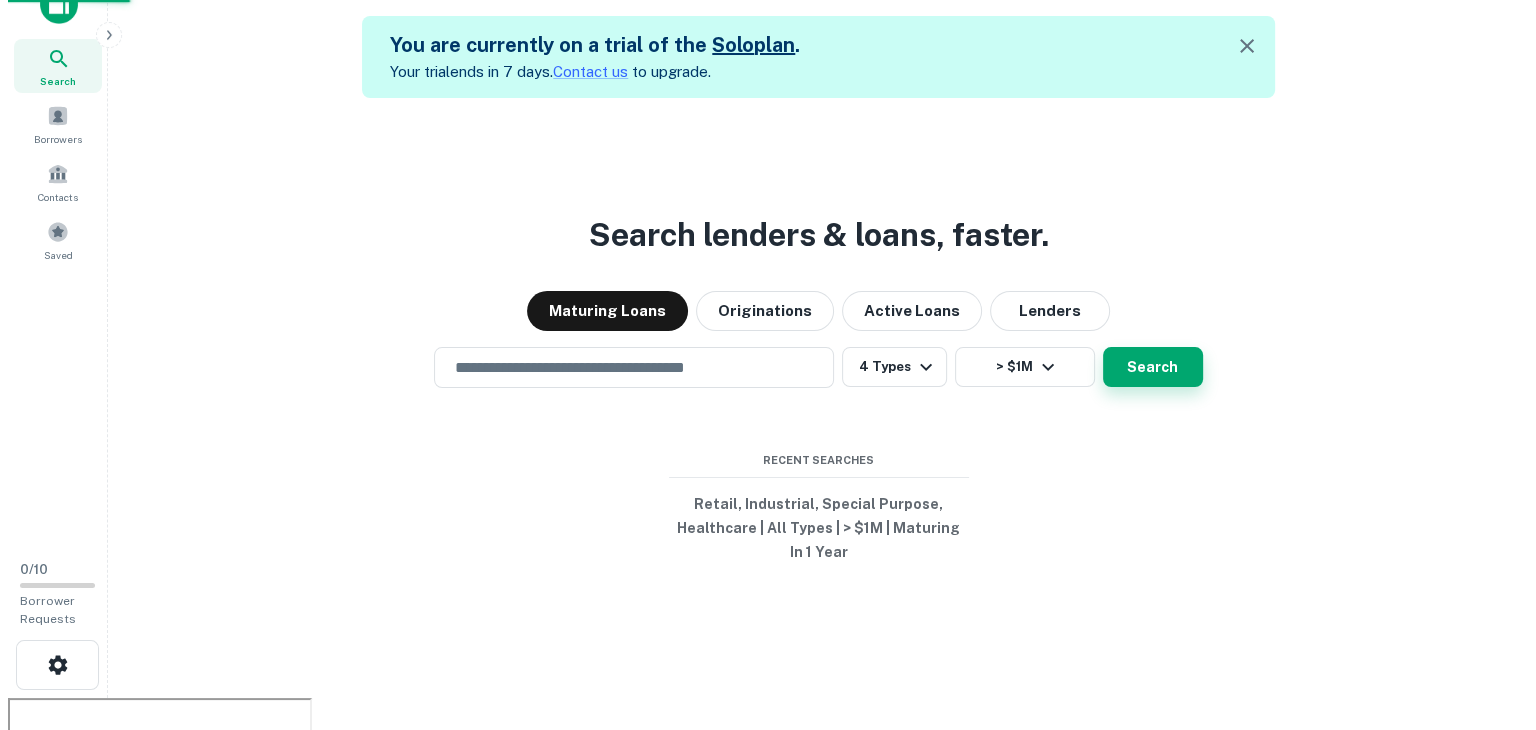scroll, scrollTop: 0, scrollLeft: 0, axis: both 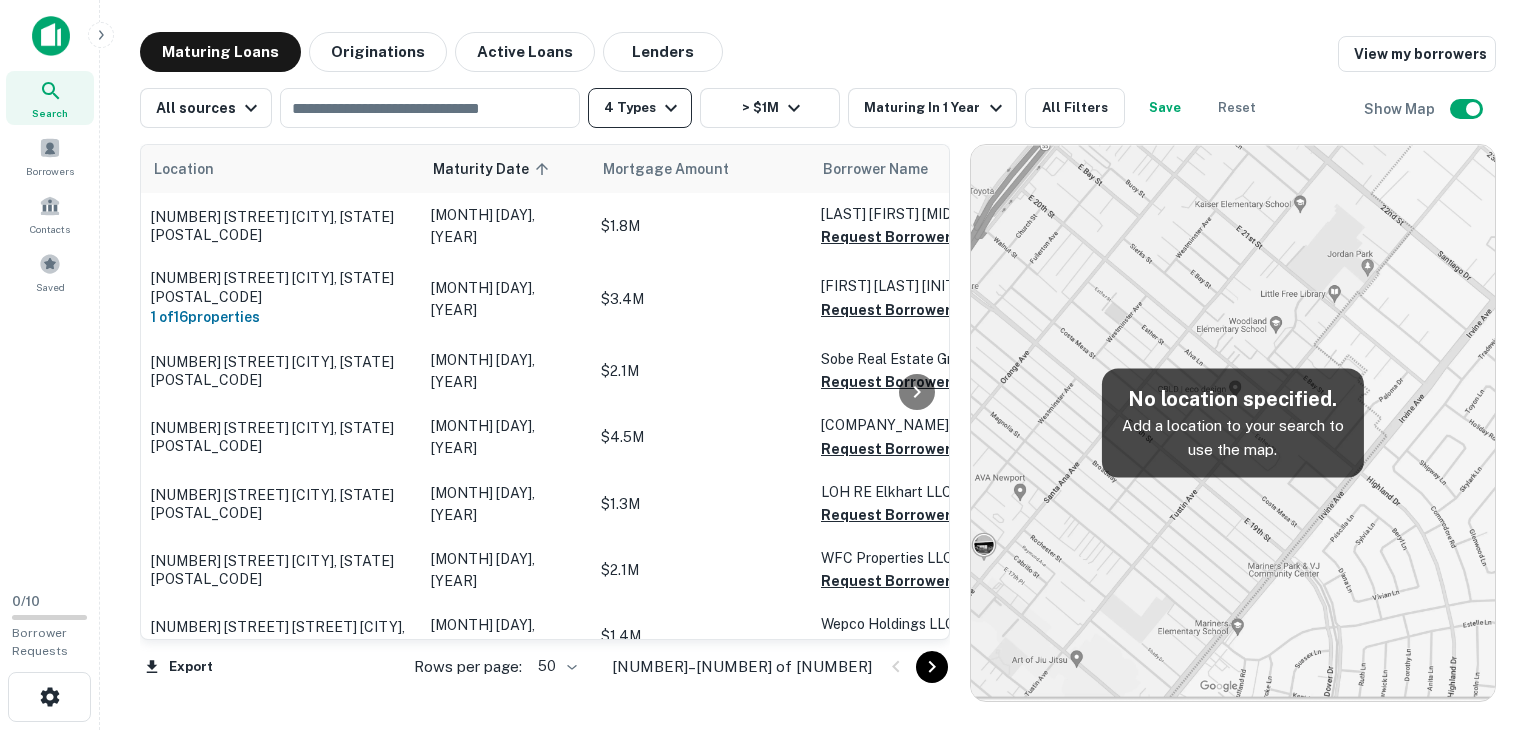 click on "4 Types" at bounding box center [640, 108] 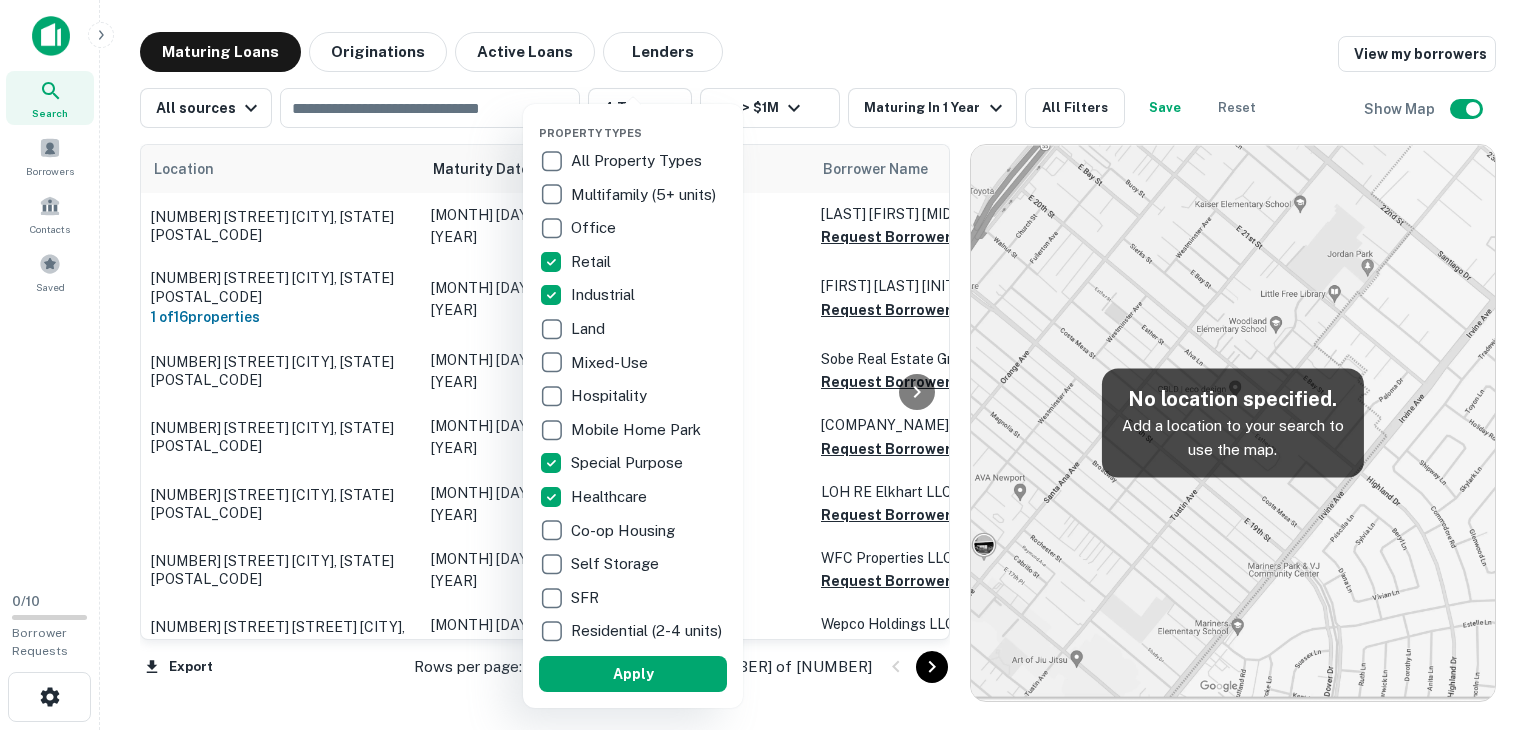 click at bounding box center (768, 365) 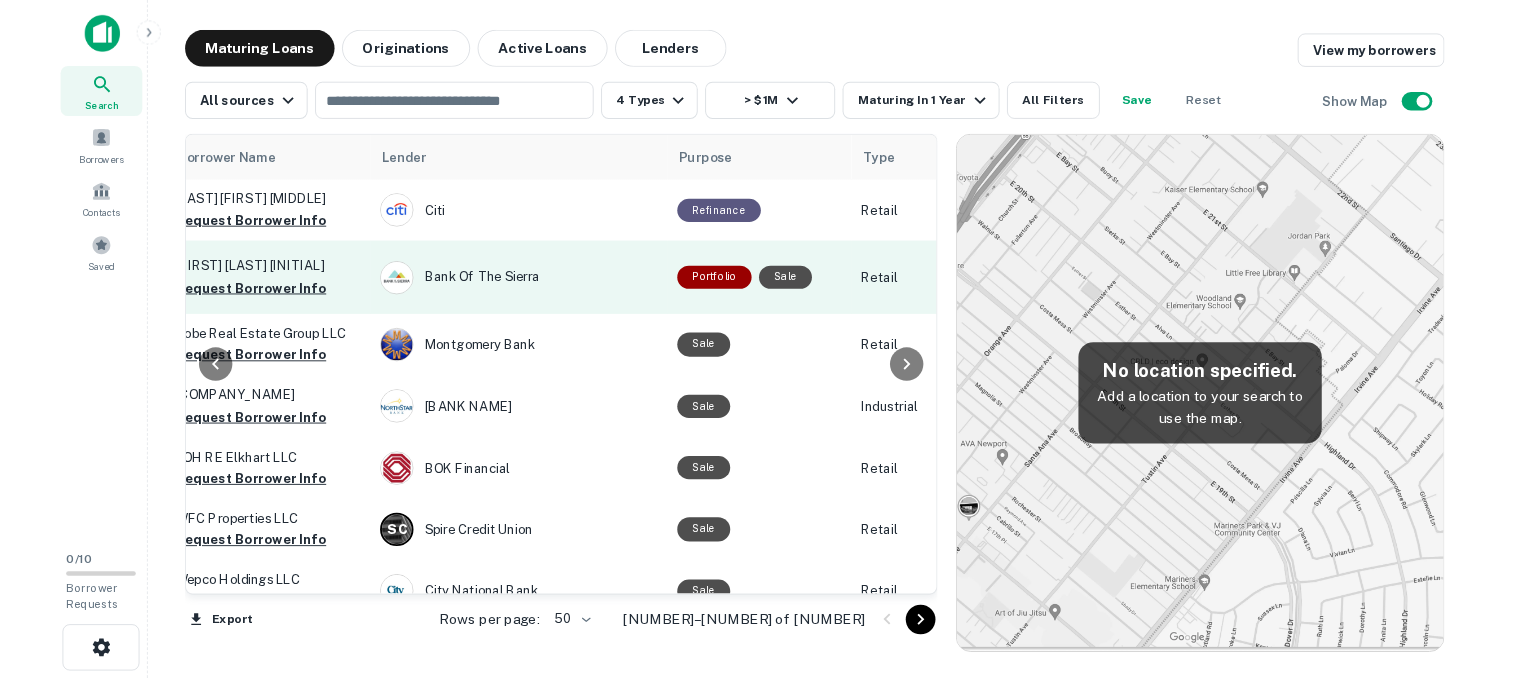 scroll, scrollTop: 0, scrollLeft: 692, axis: horizontal 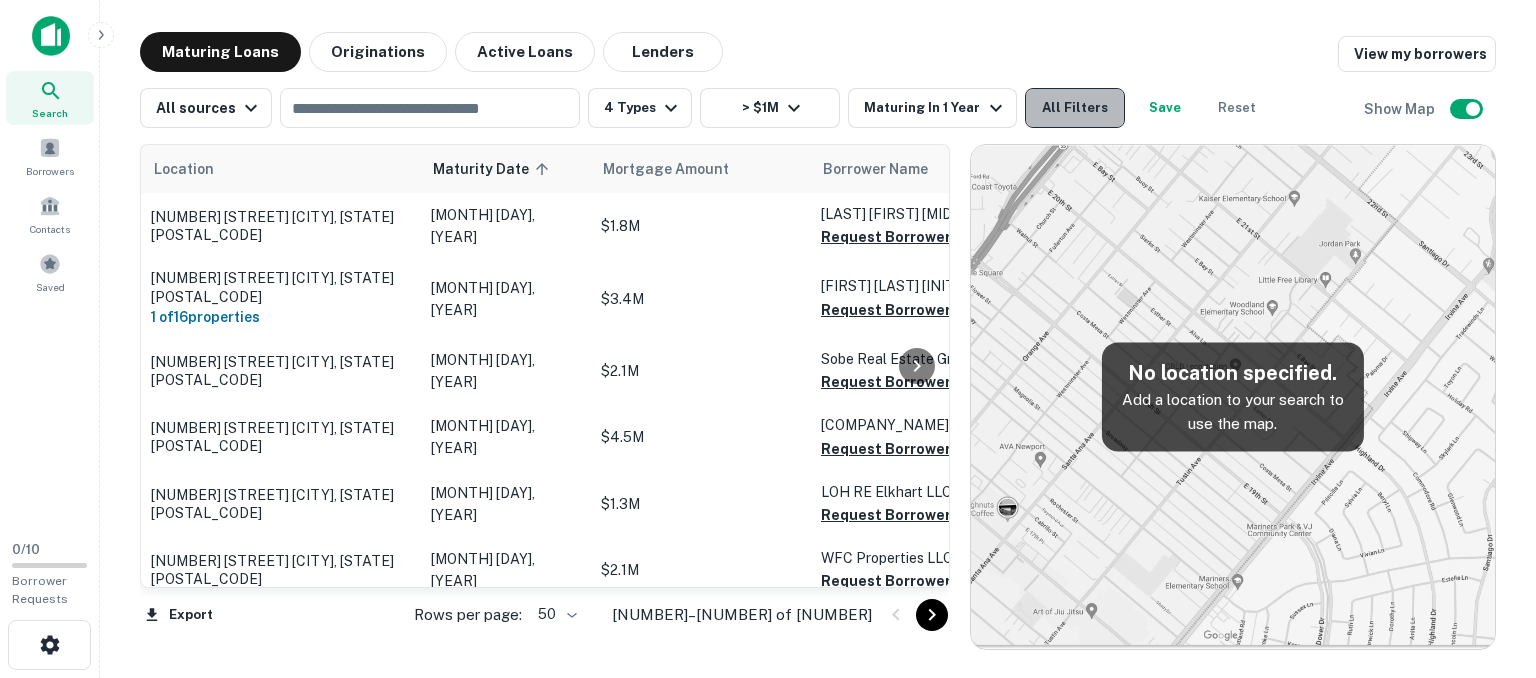 click on "All Filters" at bounding box center [1075, 108] 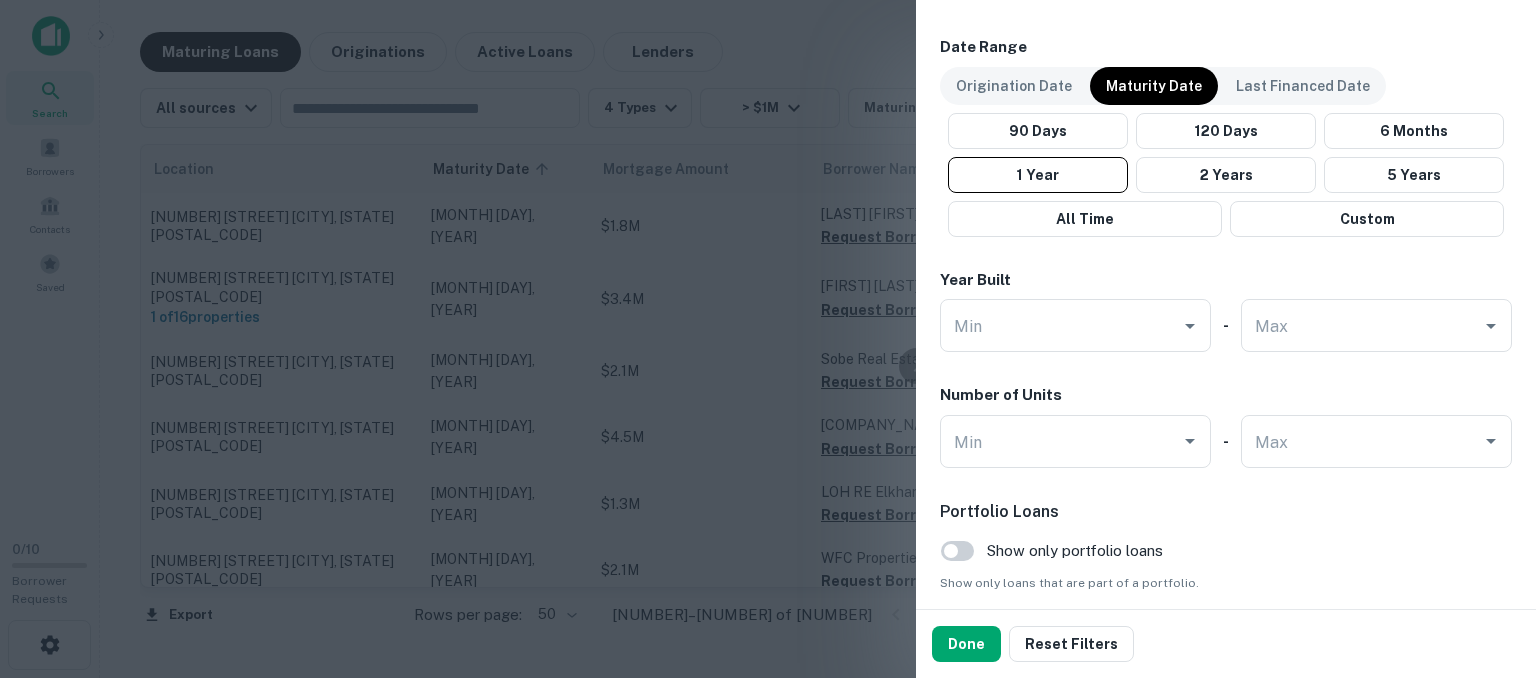 scroll, scrollTop: 1206, scrollLeft: 0, axis: vertical 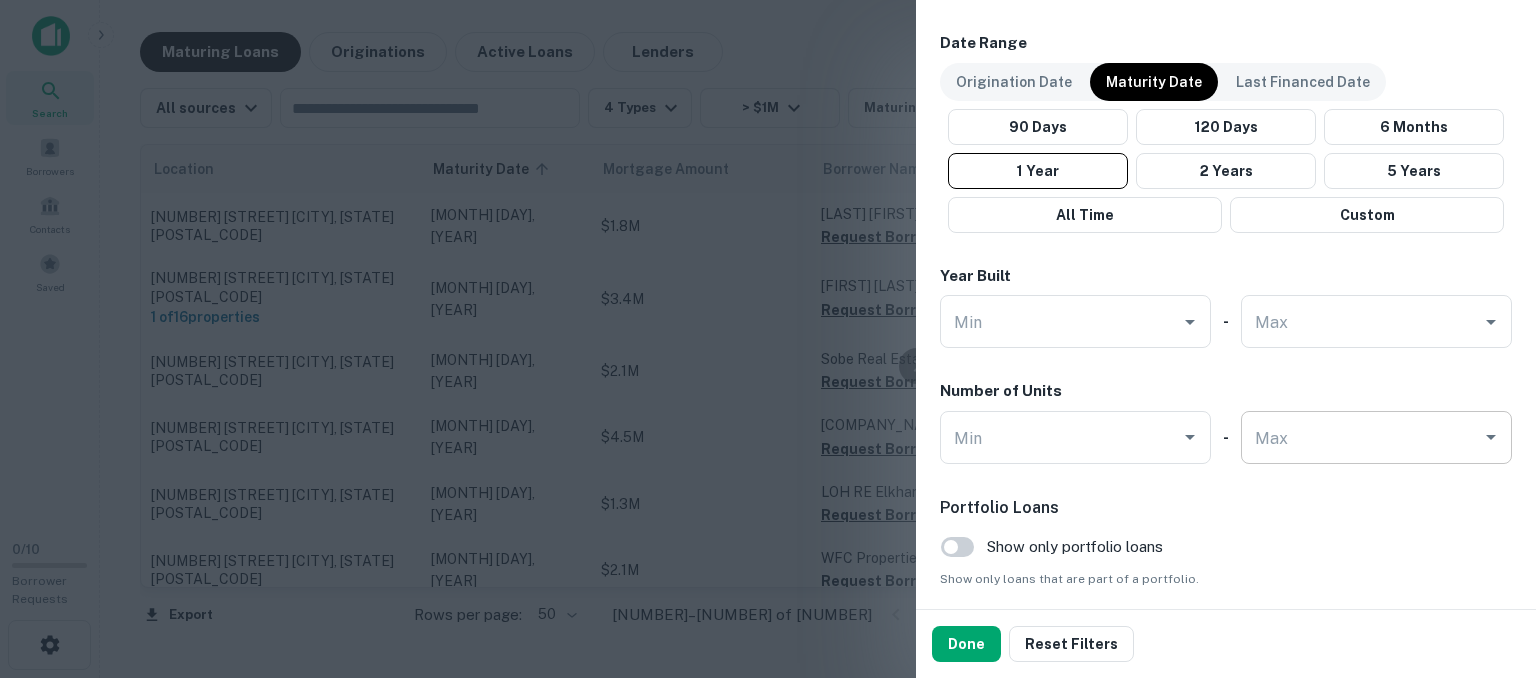 click on "Max" at bounding box center (1361, 437) 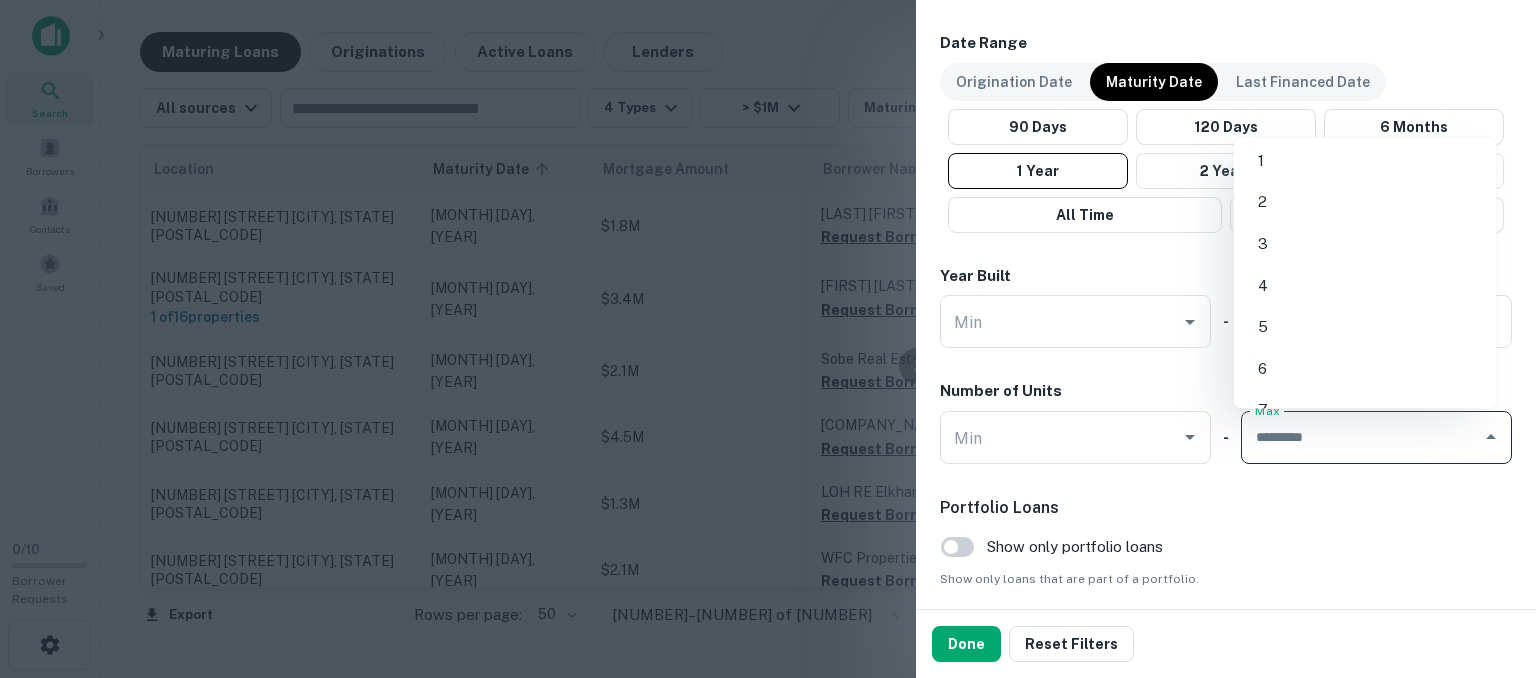 click on "1" at bounding box center [1365, 161] 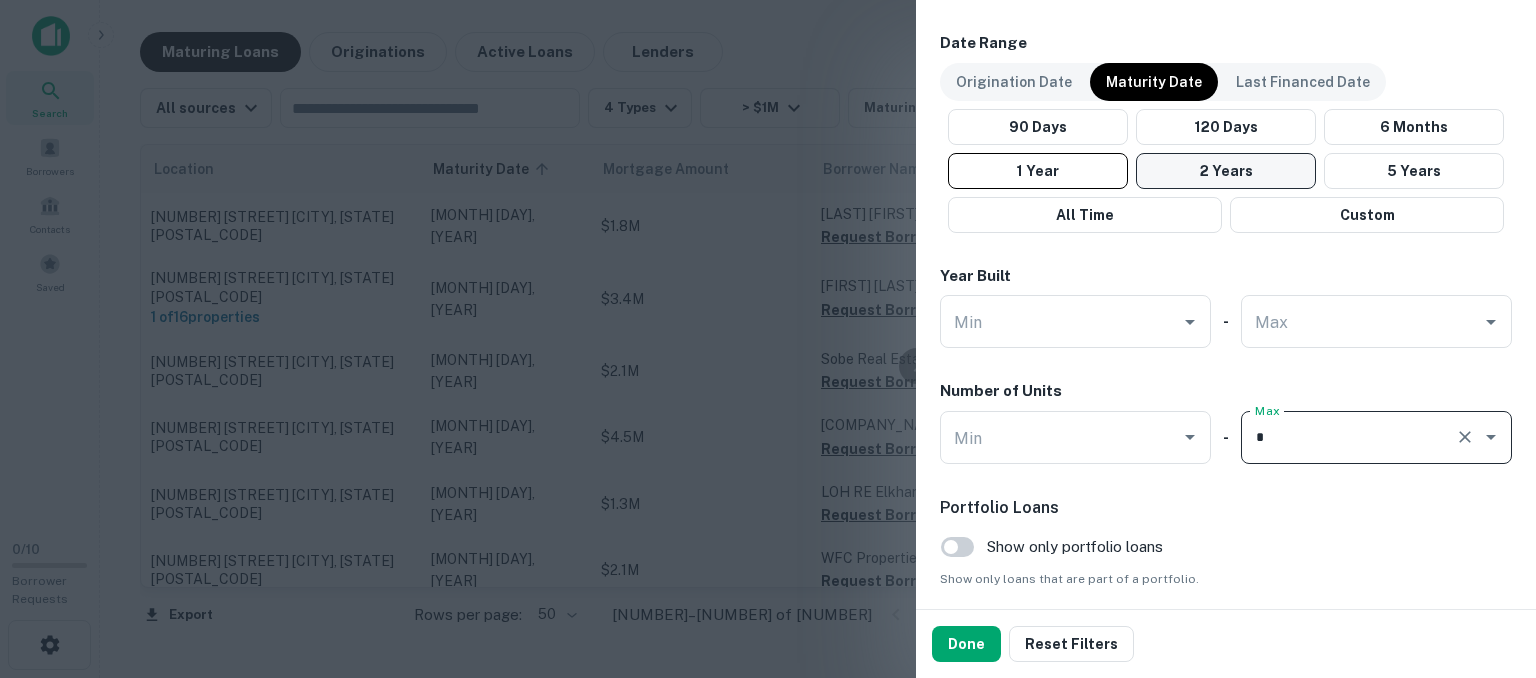 click on "2 Years" at bounding box center (1226, 171) 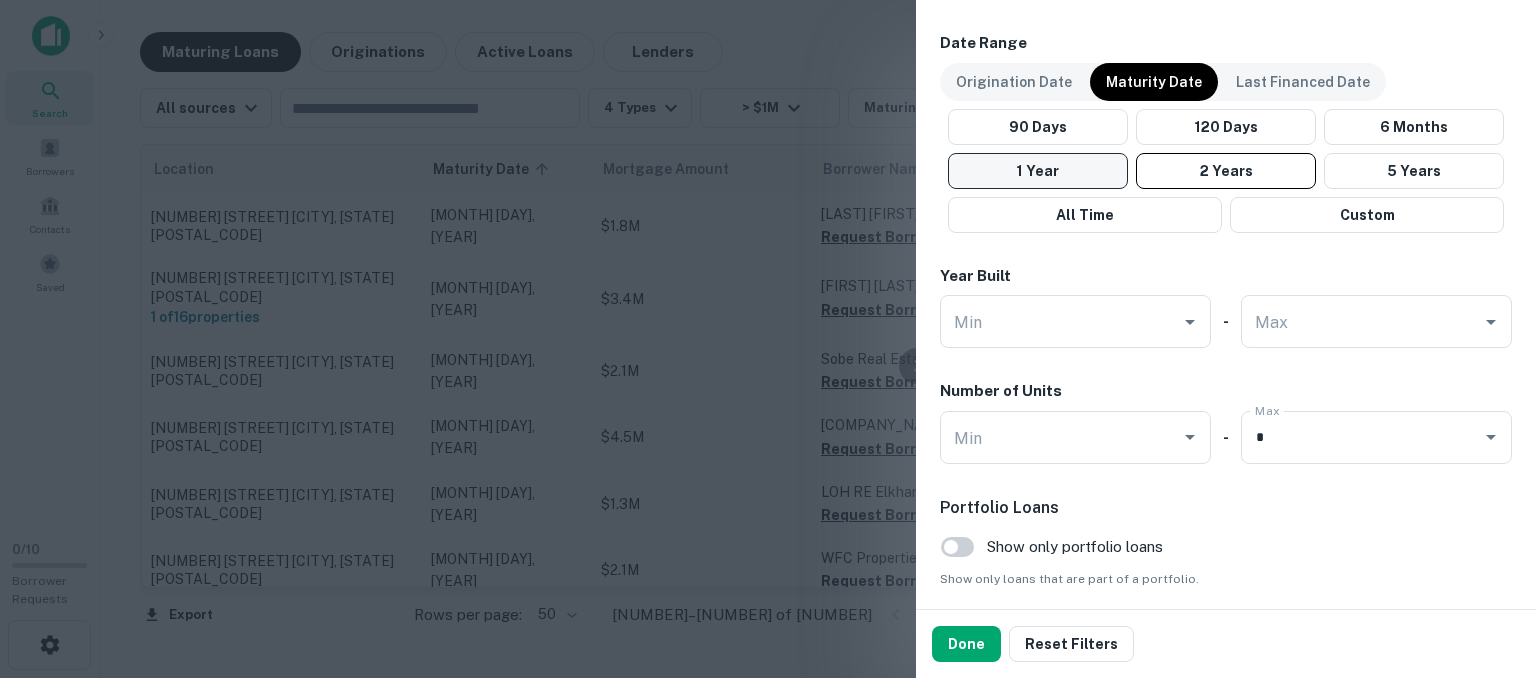 click on "1 Year" at bounding box center [1038, 171] 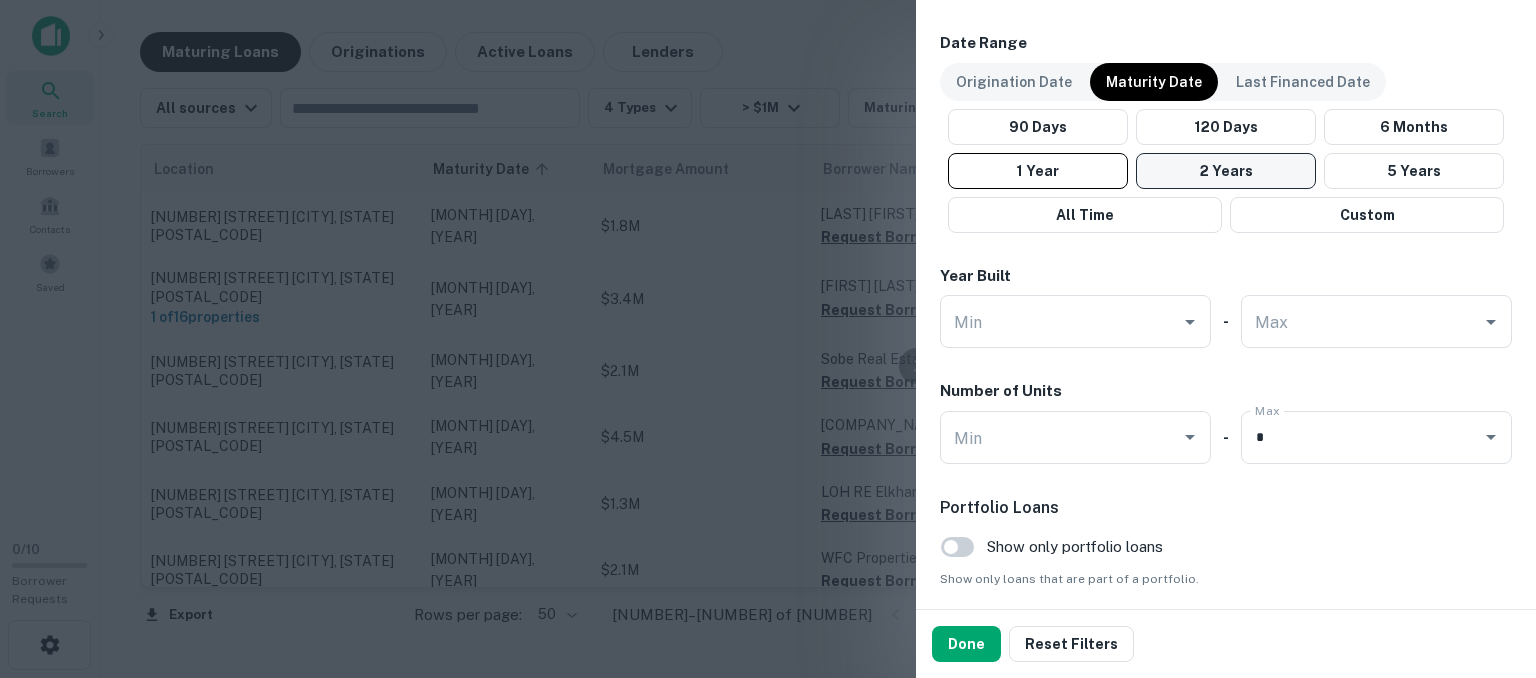 click on "2 Years" at bounding box center [1226, 171] 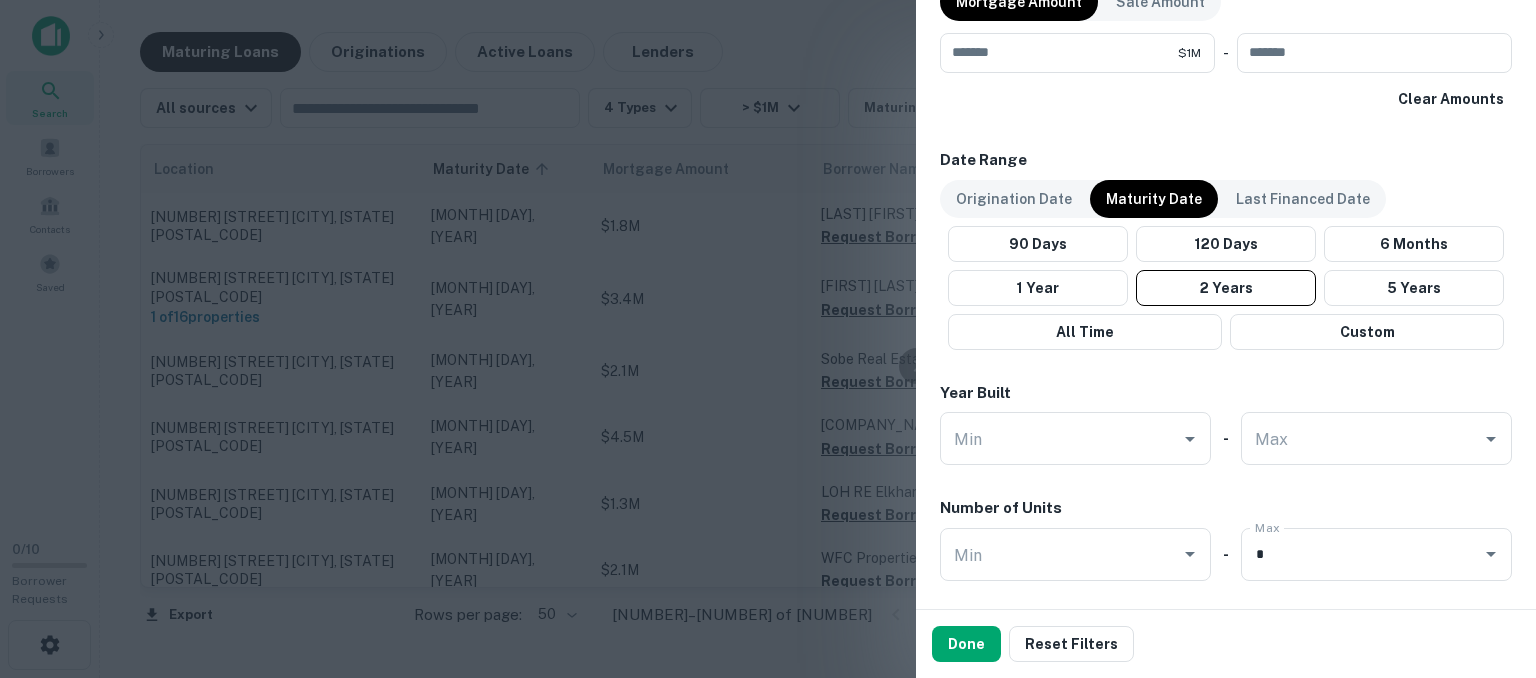 scroll, scrollTop: 1087, scrollLeft: 0, axis: vertical 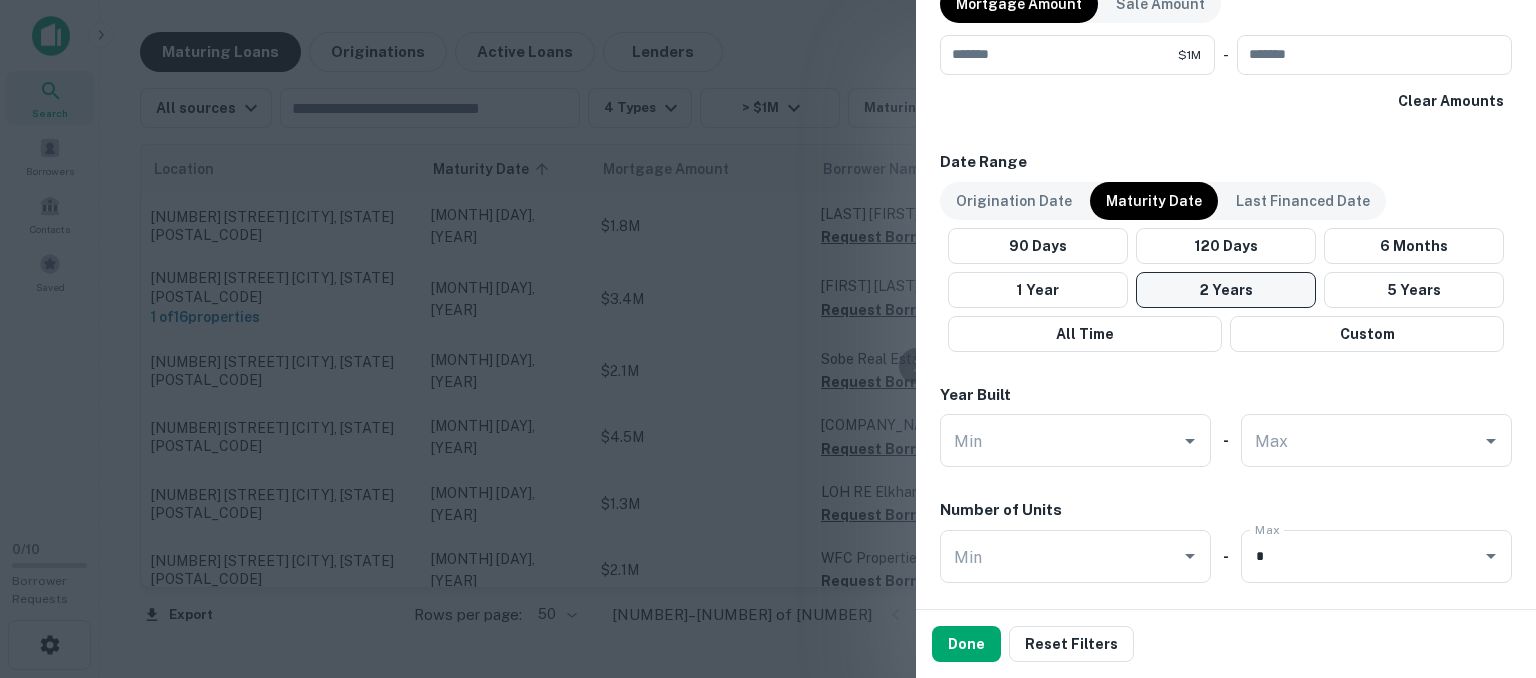 click on "2 Years" at bounding box center (1226, 290) 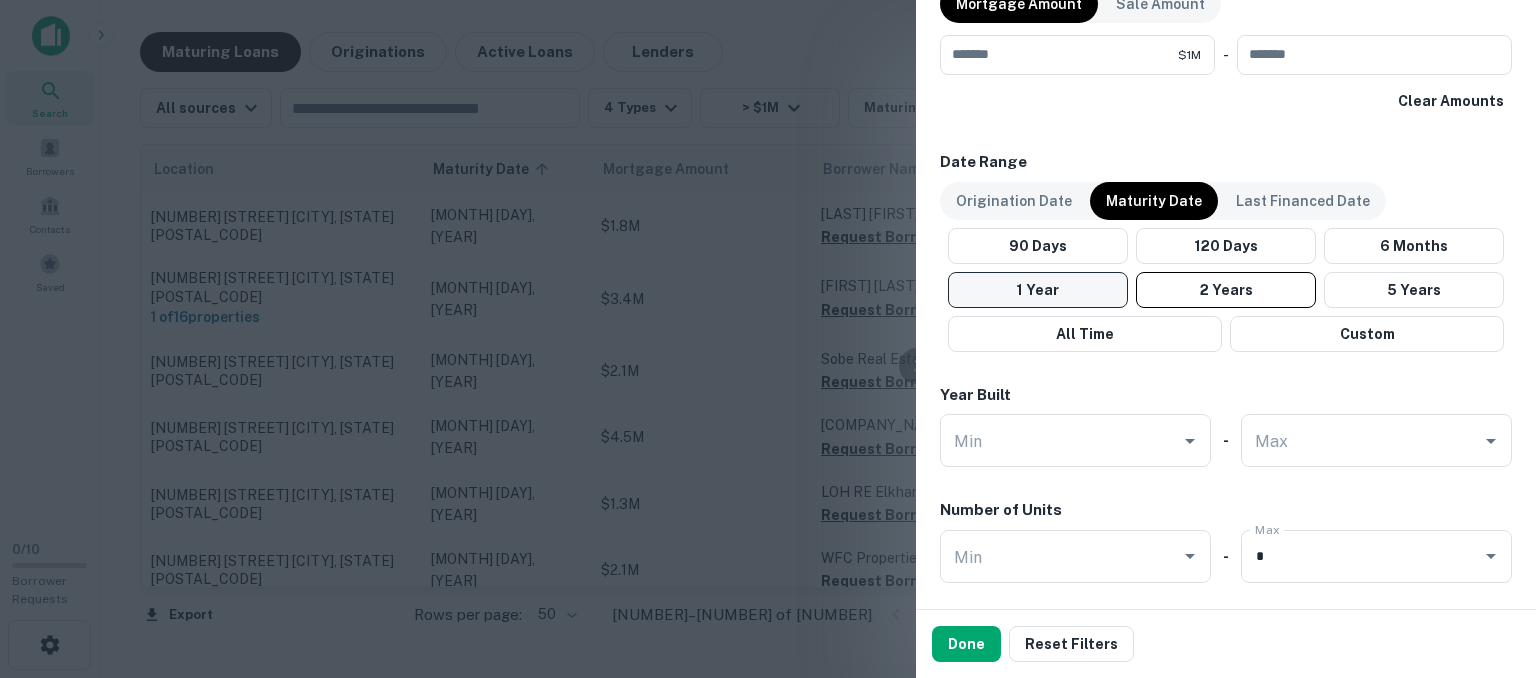 click on "1 Year" at bounding box center [1038, 290] 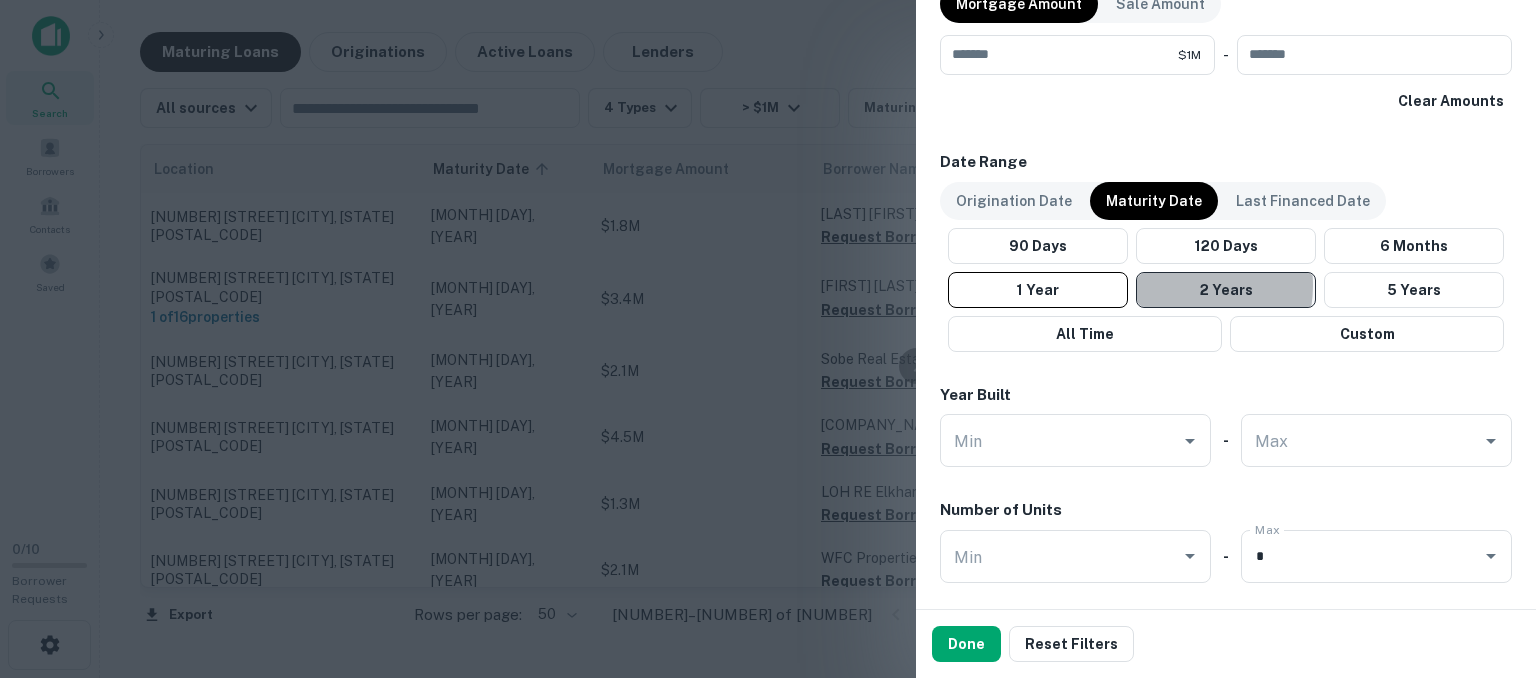 click on "2 Years" at bounding box center (1226, 290) 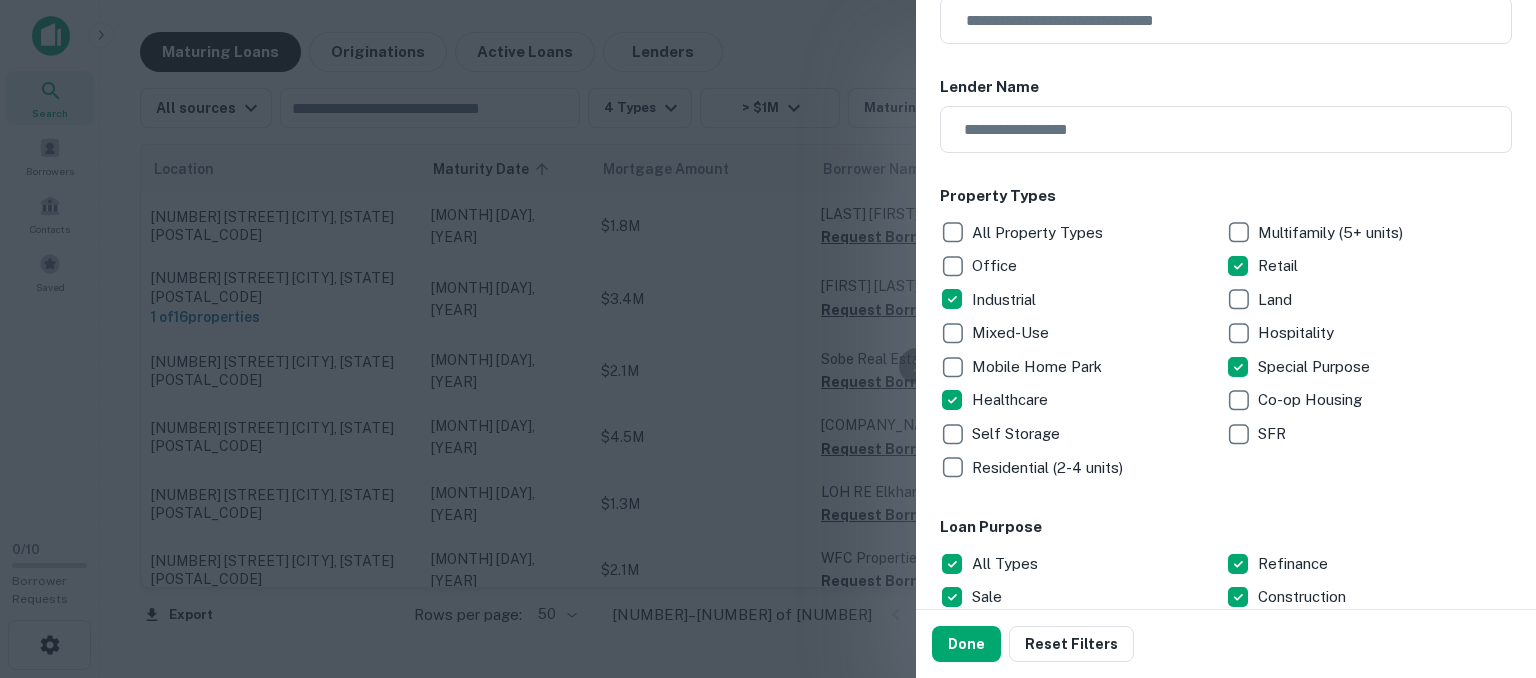 scroll, scrollTop: 0, scrollLeft: 0, axis: both 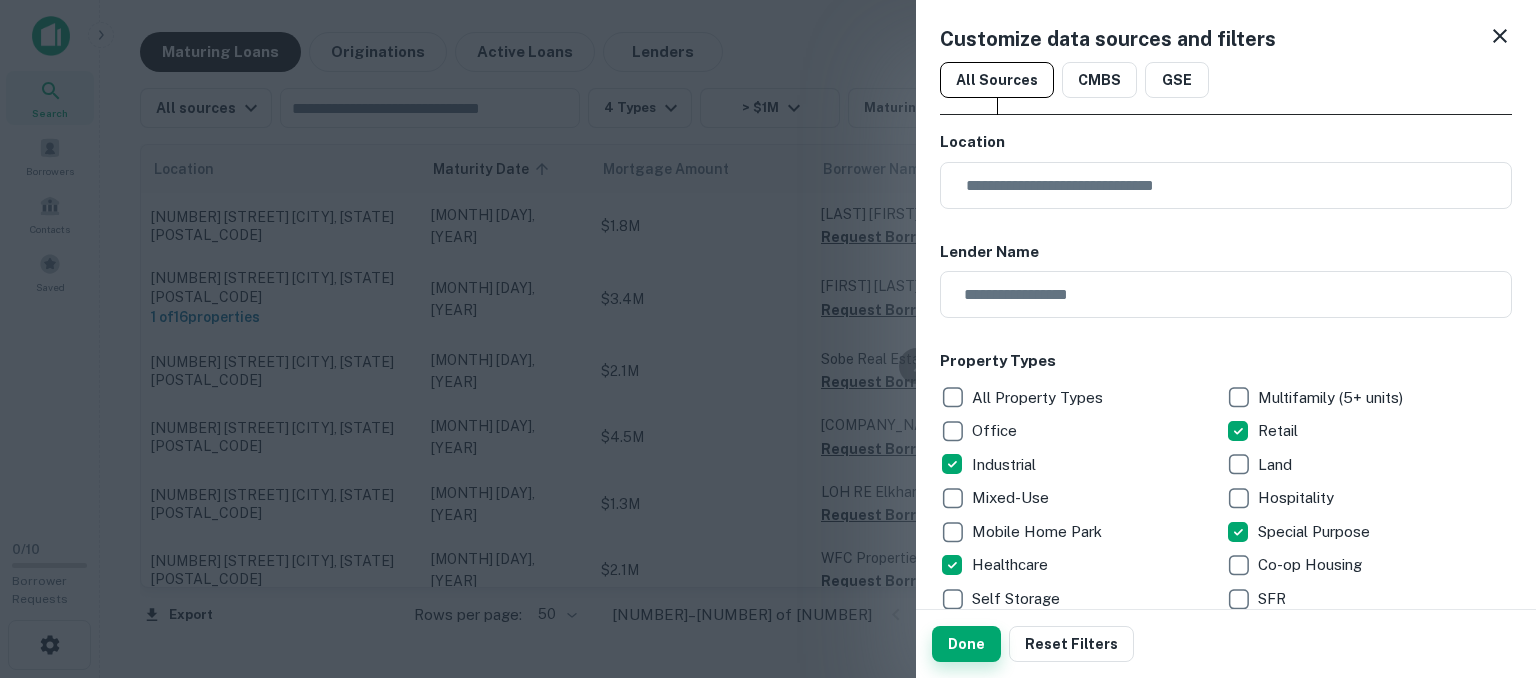 click on "Done" at bounding box center [966, 644] 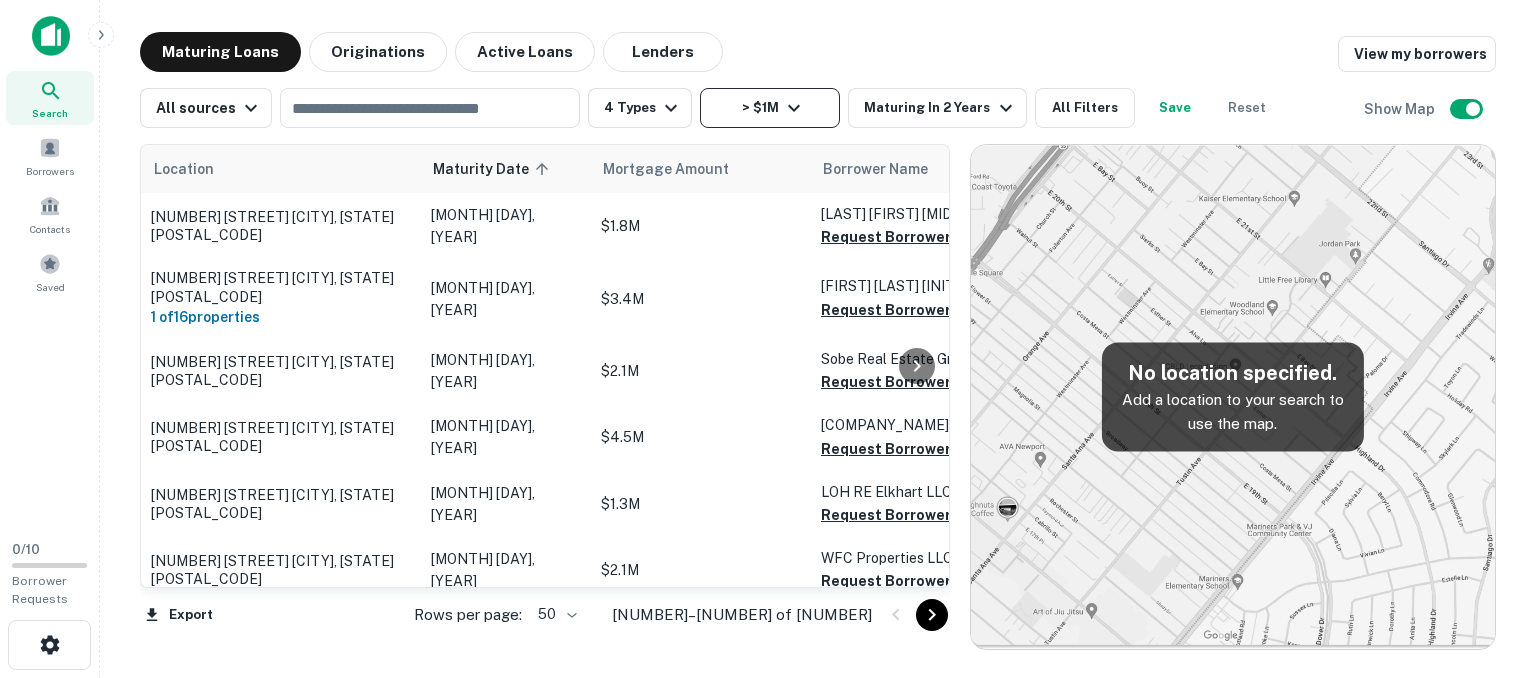 click 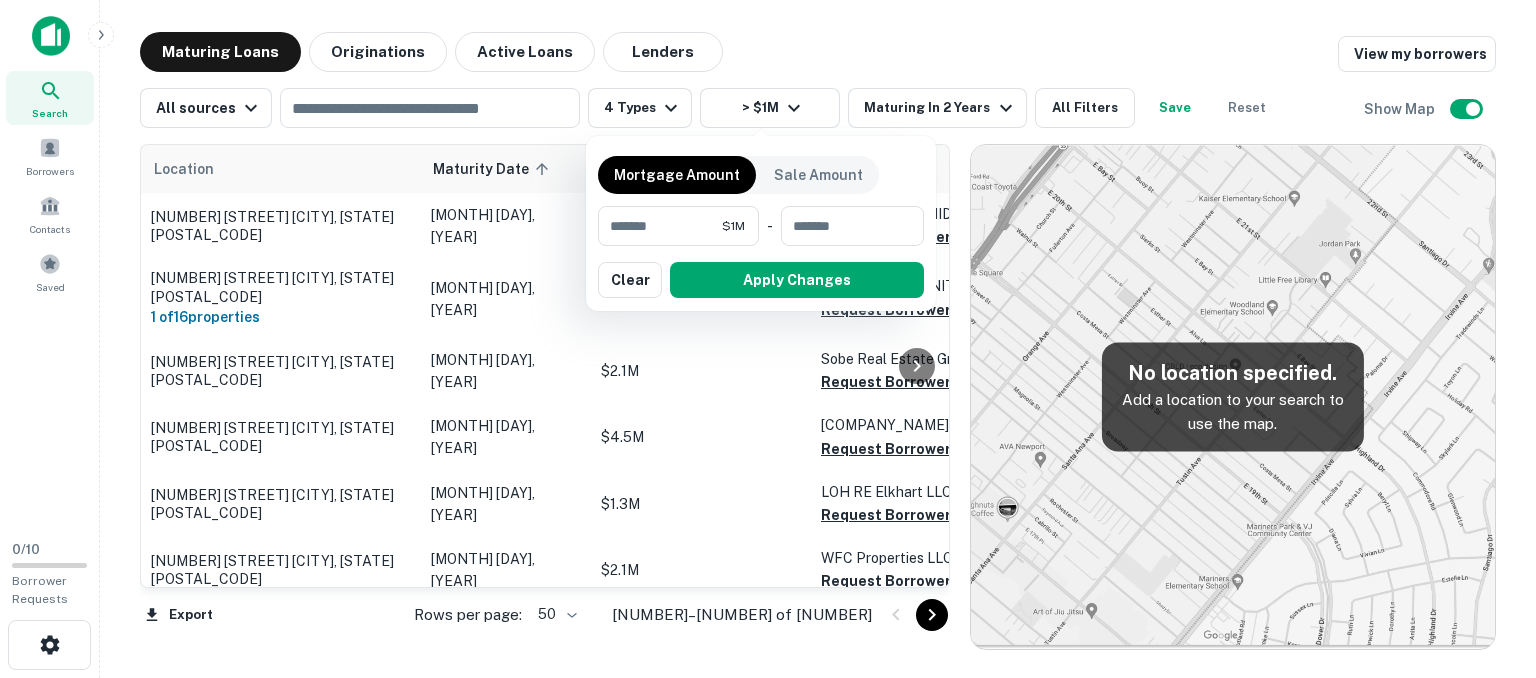 click at bounding box center [768, 339] 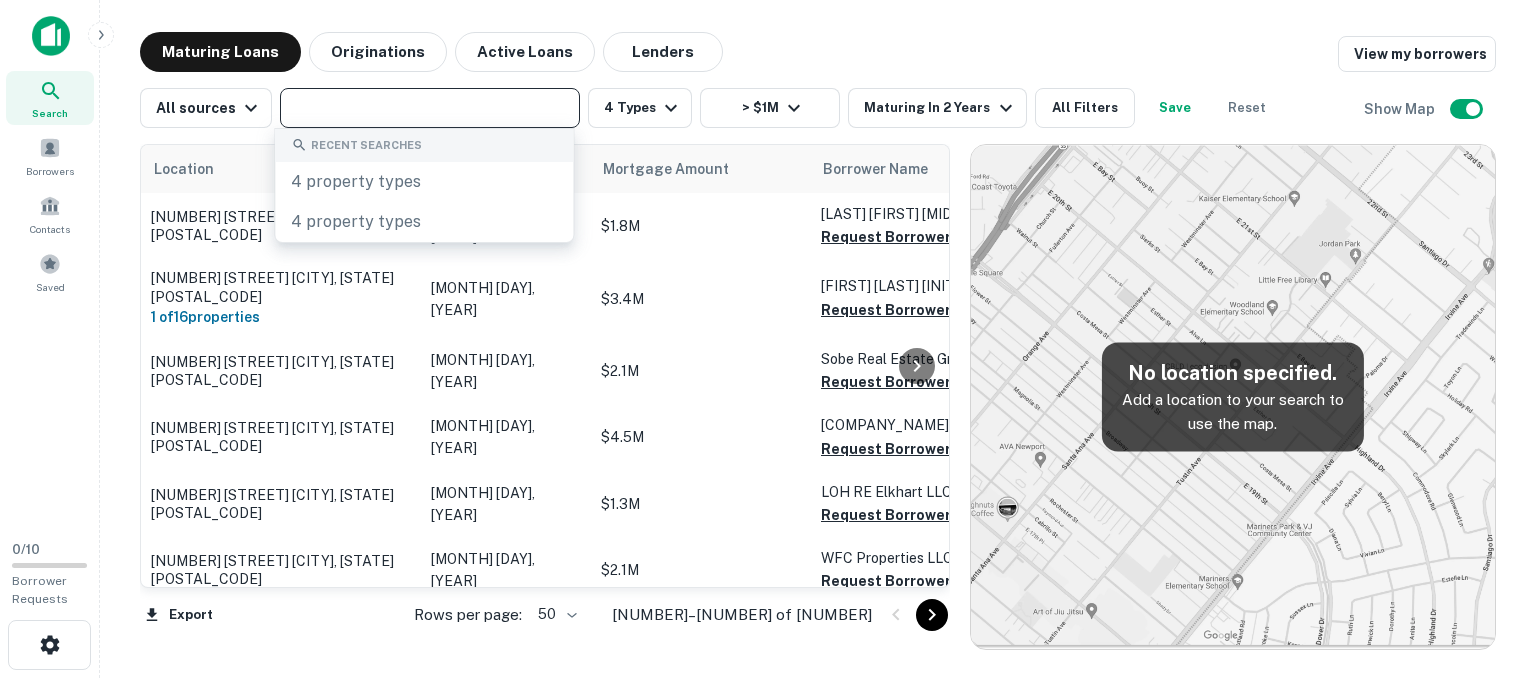click at bounding box center [428, 108] 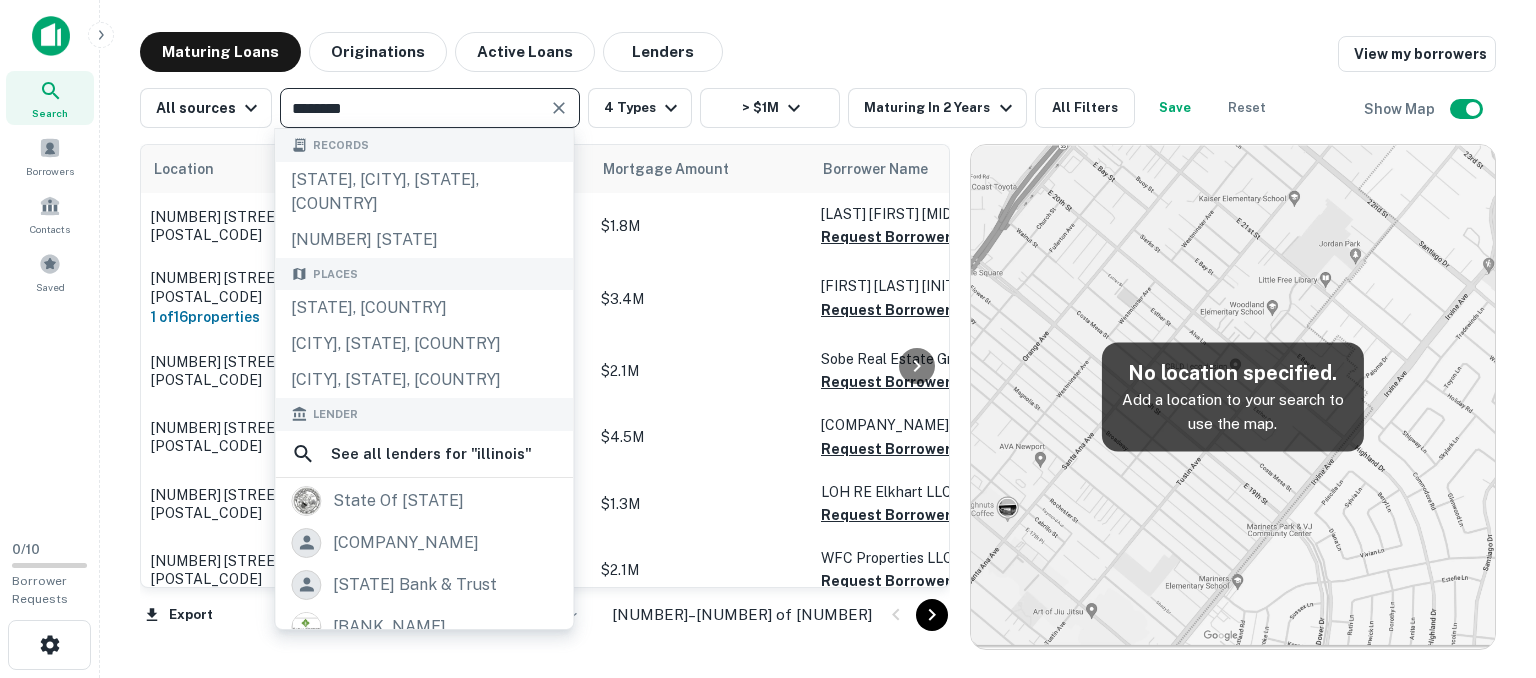 type on "********" 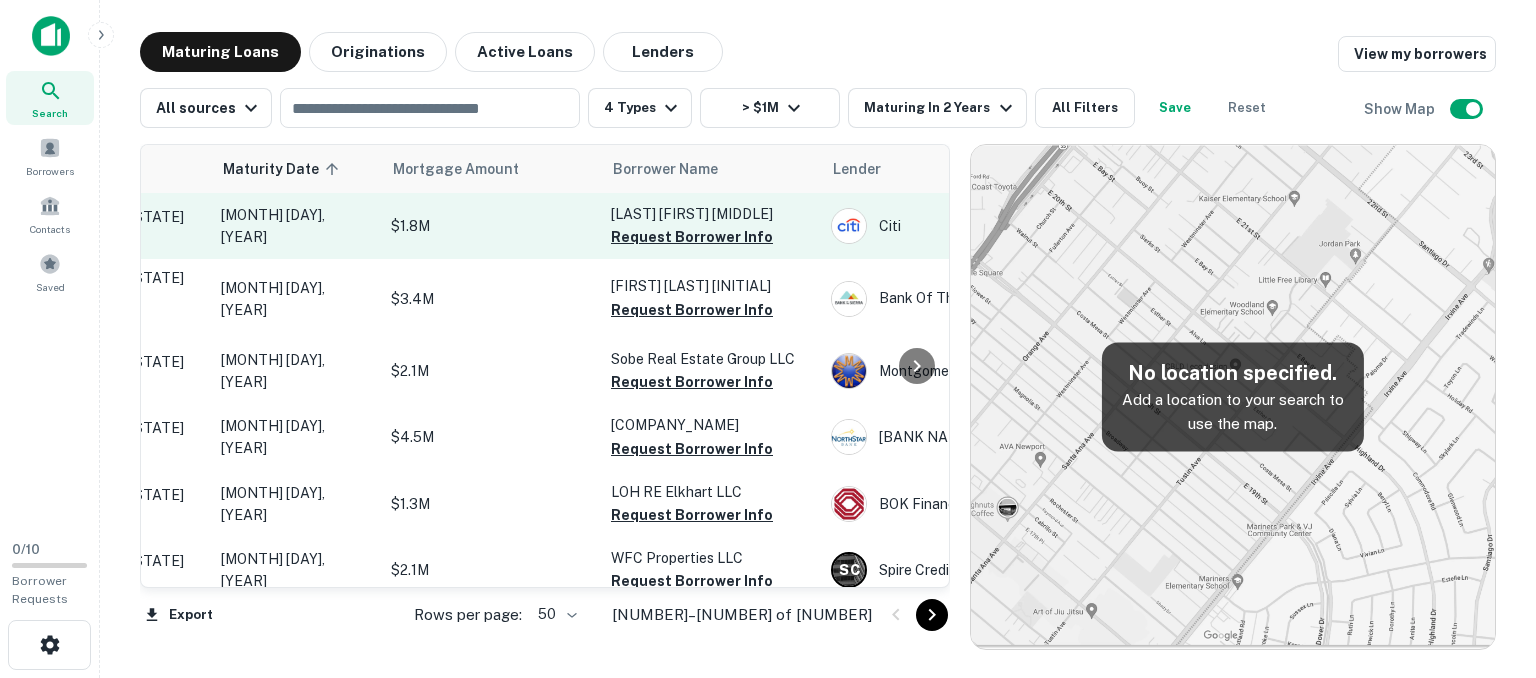 scroll, scrollTop: 0, scrollLeft: 0, axis: both 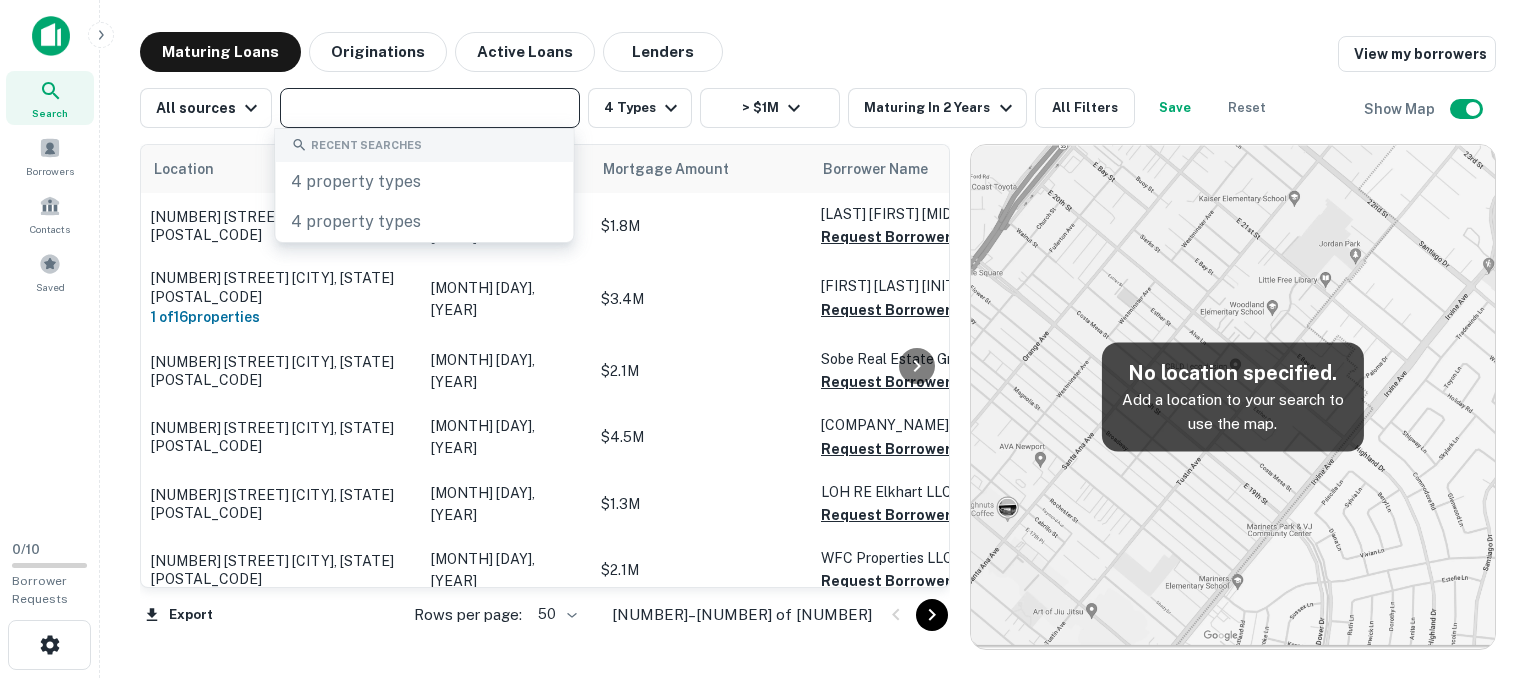 click at bounding box center [428, 108] 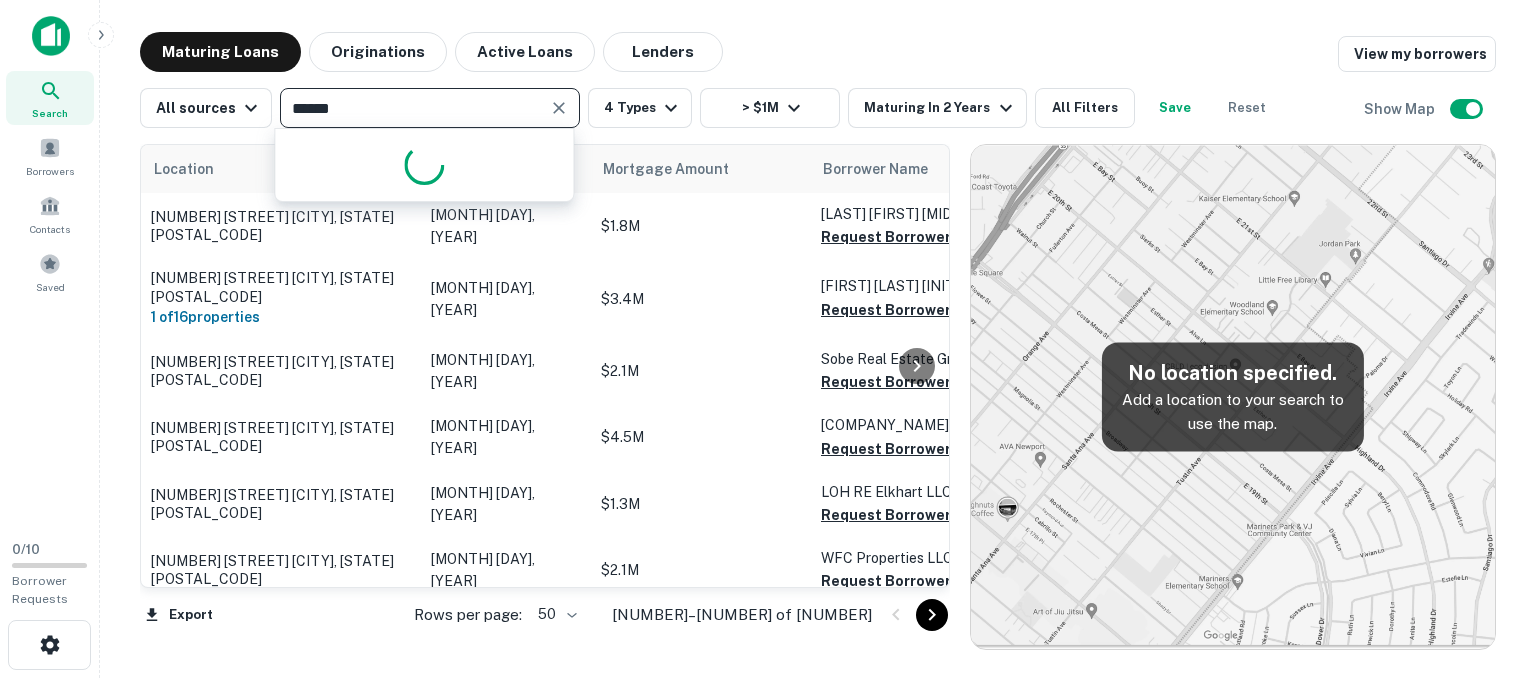 type on "*******" 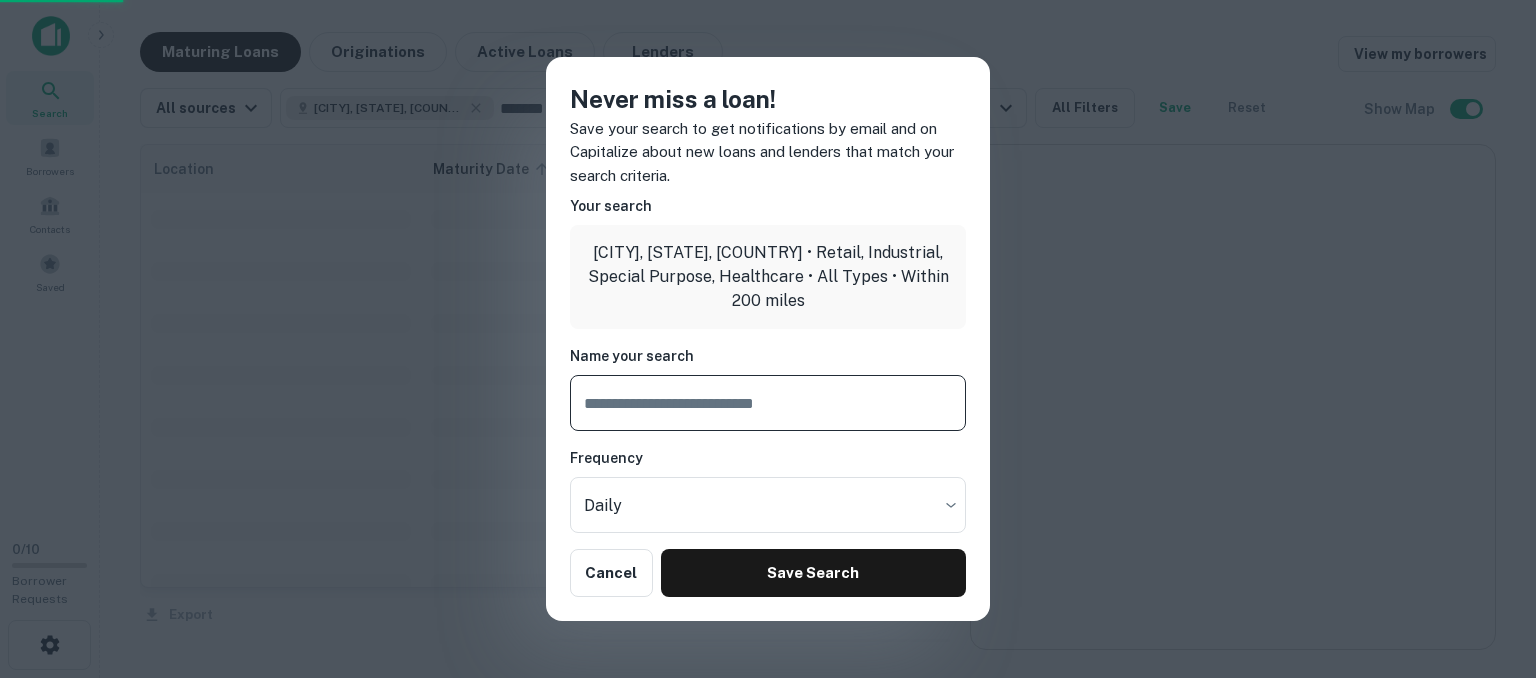 type 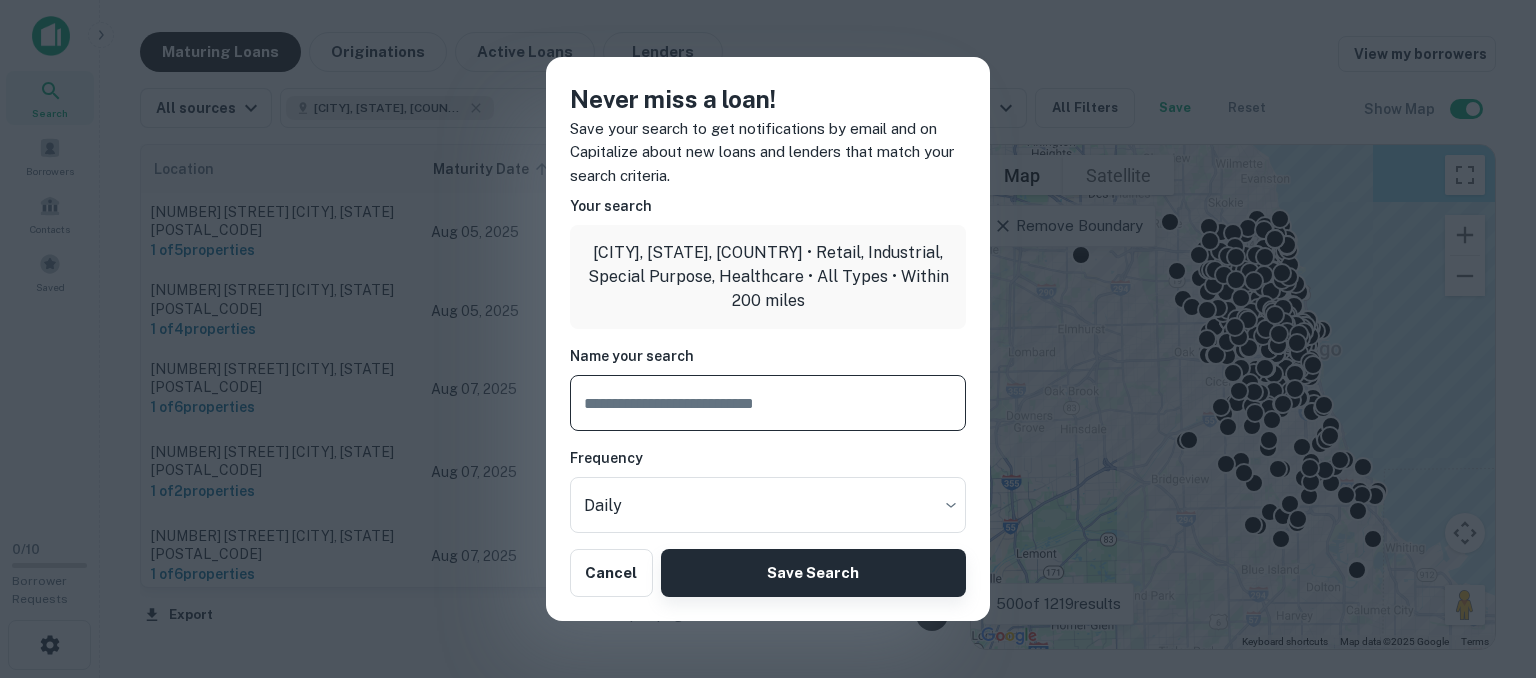 type on "*" 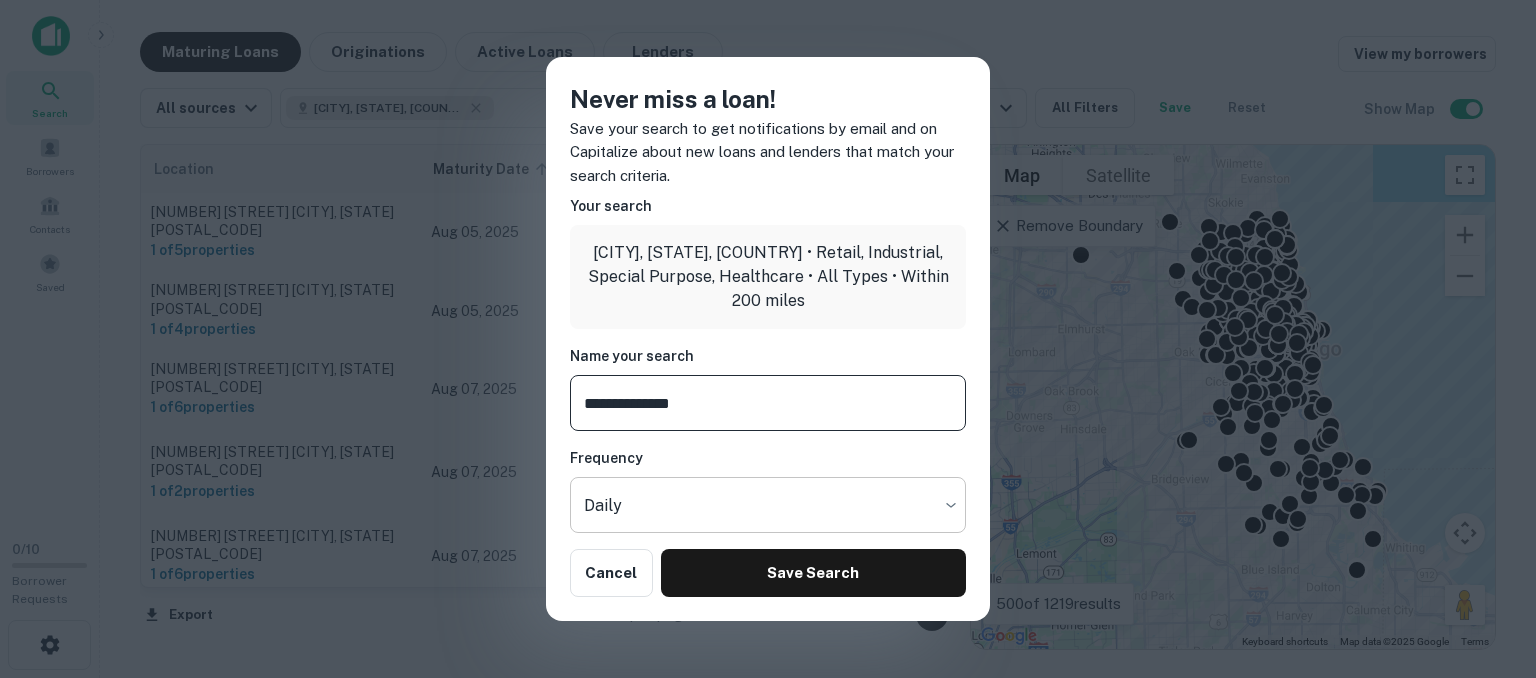 type on "**********" 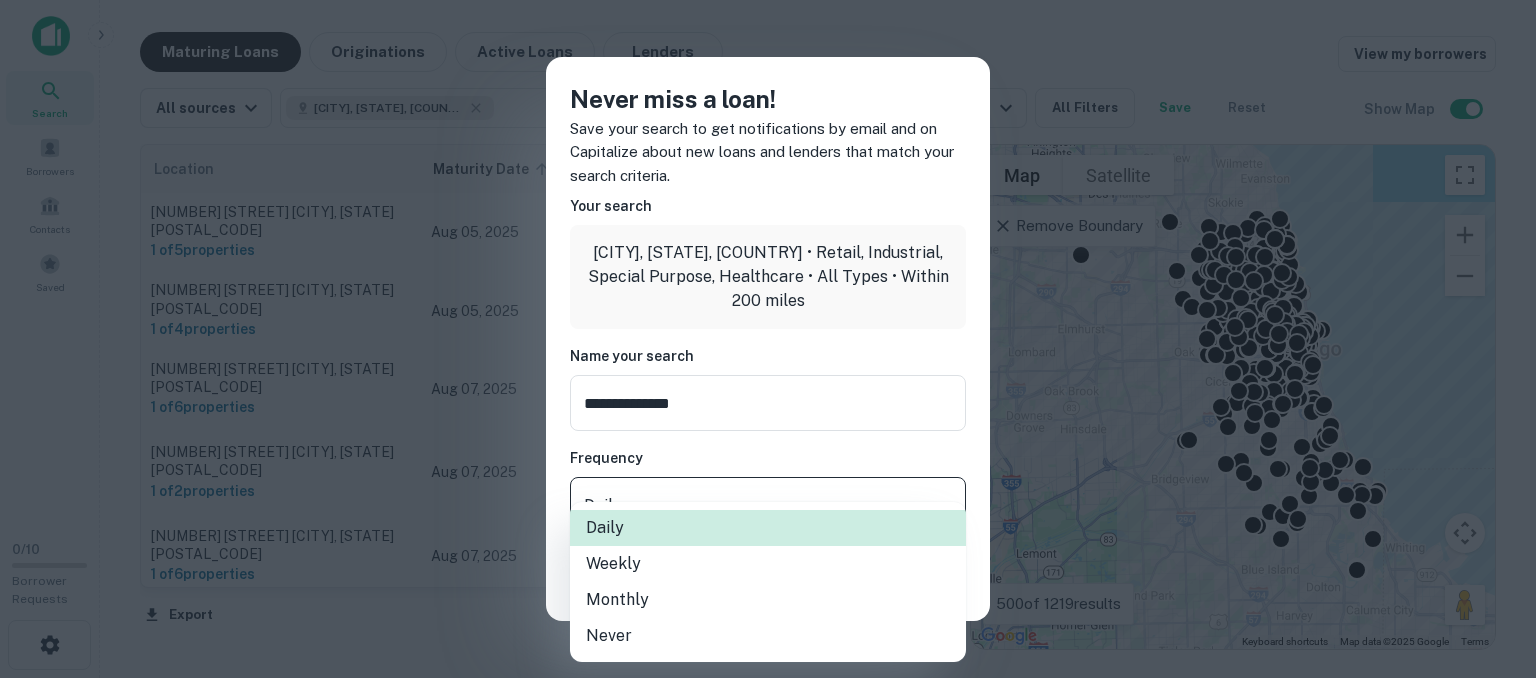 click on "[CITY], [STATE], [COUNTRY] ​ [NUMBER] Types > $[NUMBER] Maturing In [YEAR] All Filters Save Reset Show Map Location Maturity Date sorted ascending Mortgage Amount Borrower Name Lender Purpose Type Lender Type Sale Amount LTV Year Built Unit Count [NUMBER] [STREET] [CITY], [STATE][POSTAL_CODE]  [NUMBER] of  [NUMBER]  properties [MONTH] [DAY], [YEAR] $[NUMBER] [BORROWER NAME] Request Borrower Info C   F Column Financial, Inc. Portfolio Sale Retail Debt Fund - - [YEAR] - [NUMBER] [STREET] [CITY], [STATE][POSTAL_CODE]  [NUMBER] of  [NUMBER]  properties [MONTH] [DAY], [YEAR] $[NUMBER] [BORROWER NAME] Request Borrower Info International Bank Of Chicago Portfolio Sale Retail Bank - - [YEAR] - [NUMBER] [STREET] [CITY], [STATE][POSTAL_CODE]  [NUMBER] of  [NUMBER]  properties [MONTH] [DAY], [YEAR] $[NUMBER] - [BORROWER NAME] Request Borrower Info Byline Bank Portfolio Refinance Retail Bank - - [YEAR] - [NUMBER] [STREET] [CITY], [STATE][POSTAL_CODE]  [NUMBER] of  [NUMBER]  properties [MONTH] [DAY], [YEAR] $[NUMBER] -" at bounding box center [768, 339] 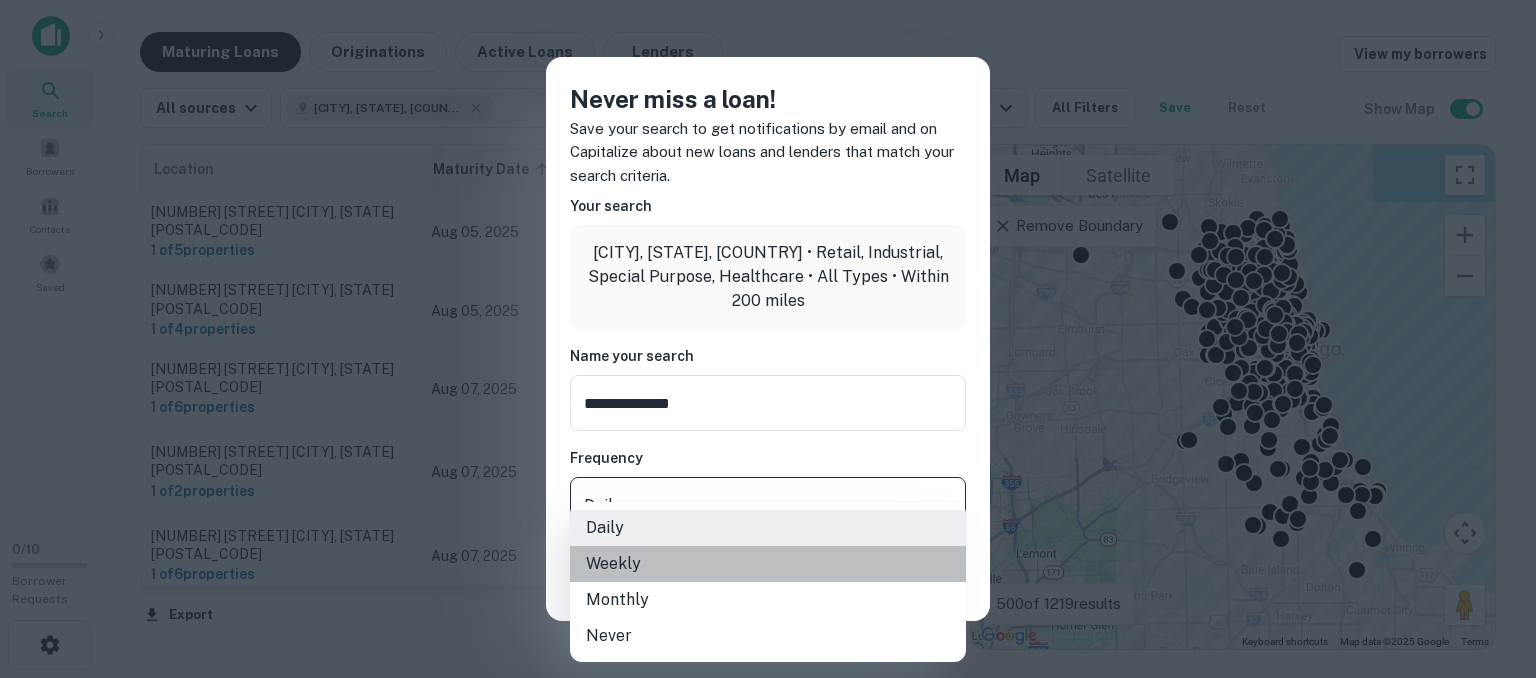 click on "Weekly" at bounding box center (768, 564) 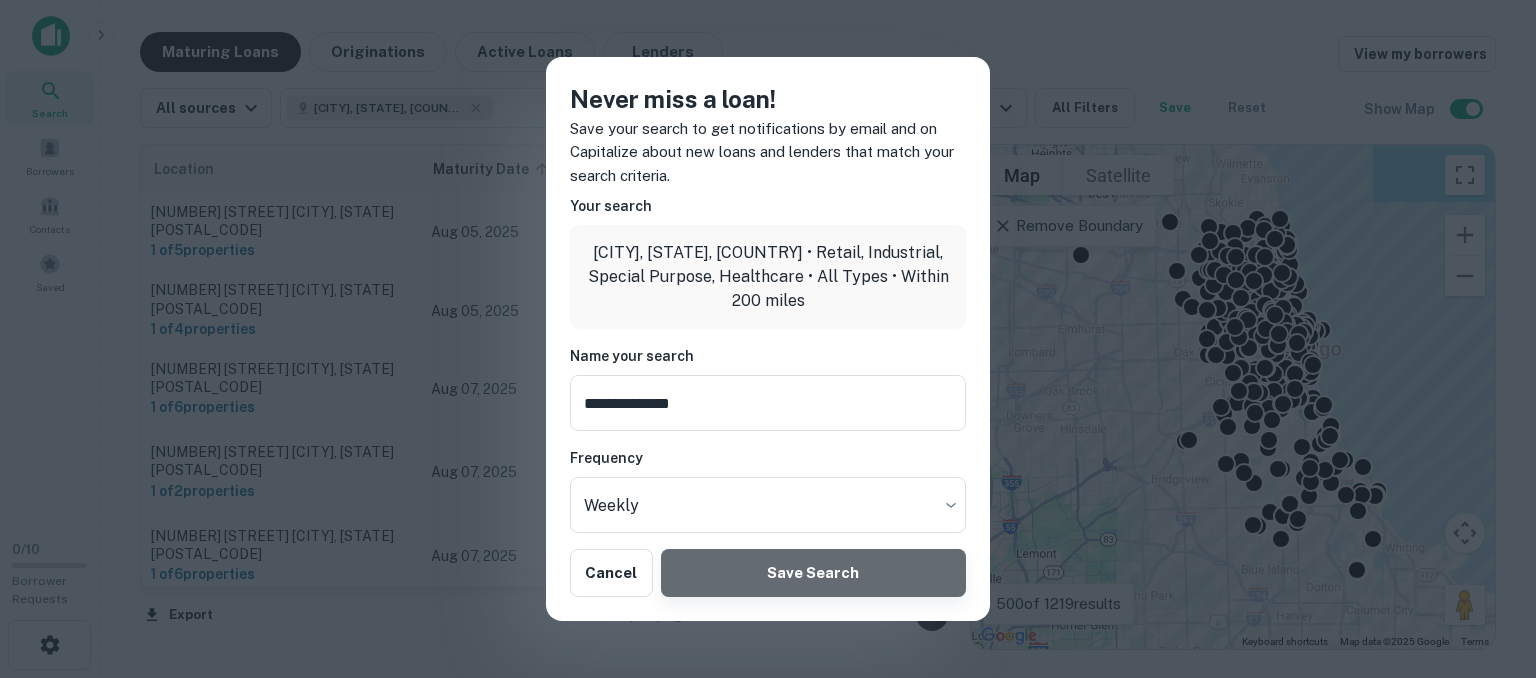 click on "Save Search" at bounding box center [813, 573] 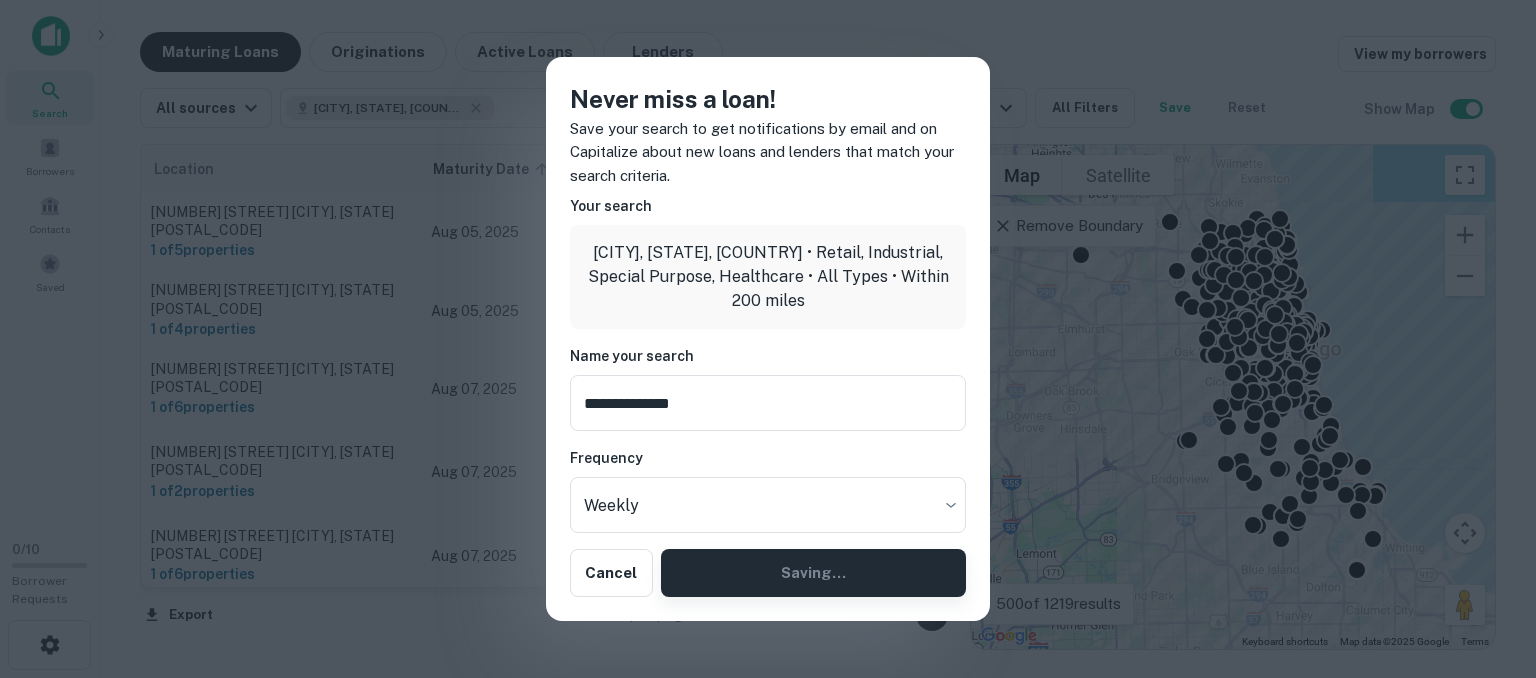 type on "**********" 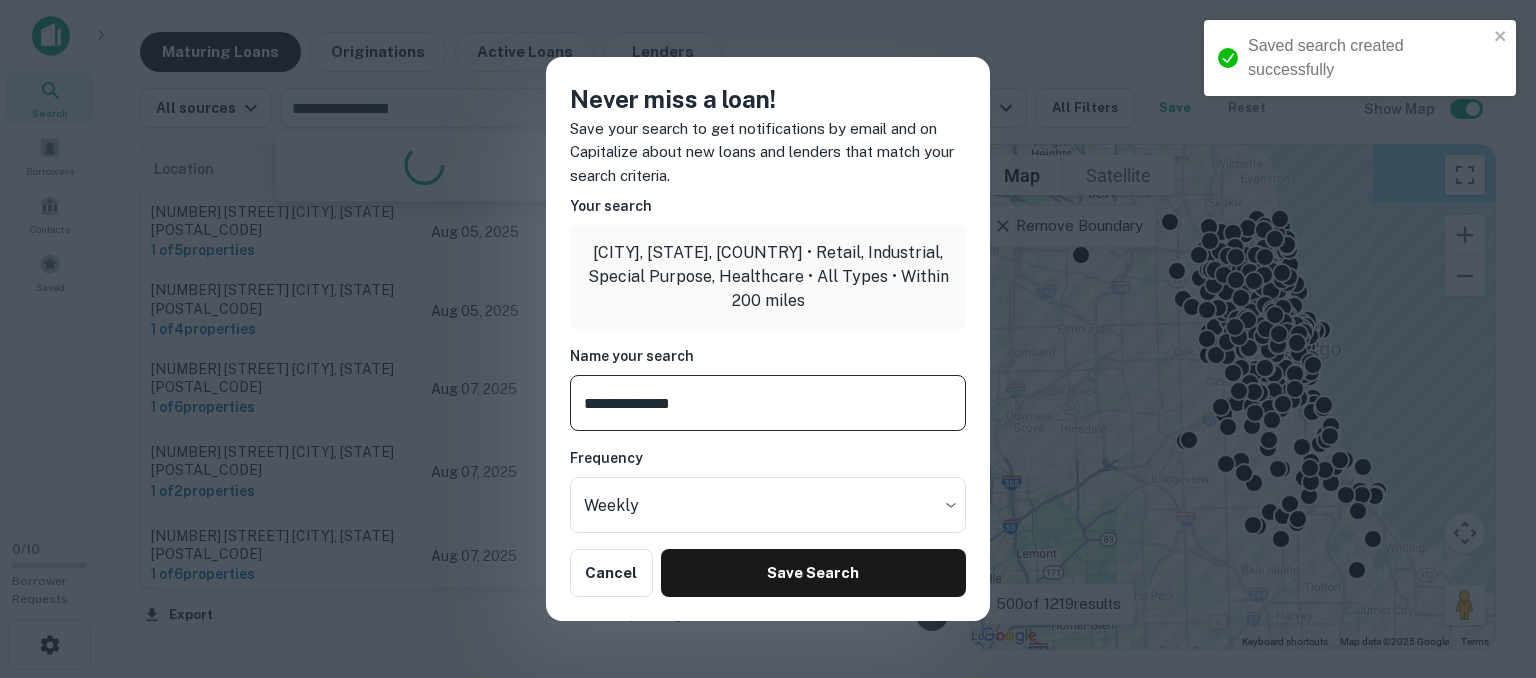 type 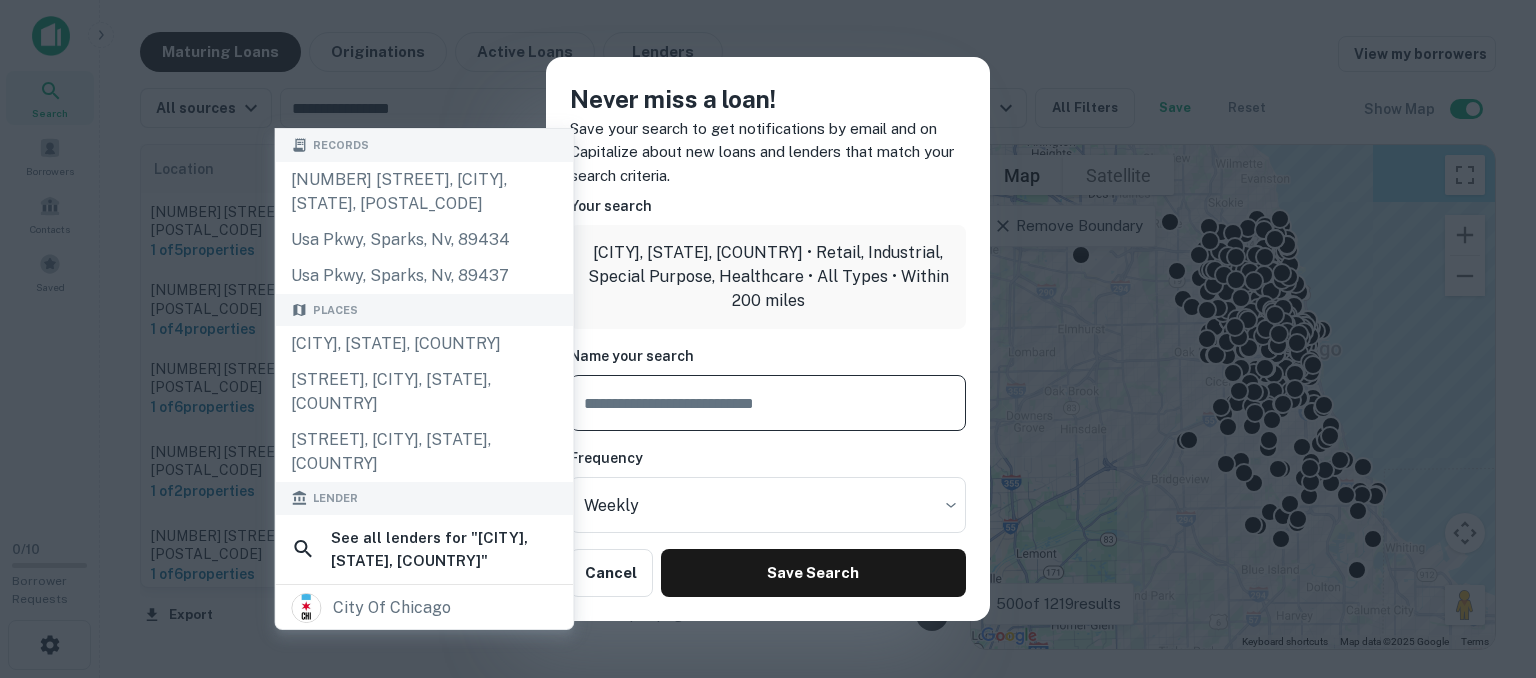 click on "Never miss a loan! Save your search to get notifications by email and on Capitalize about new loans and lenders that match your search criteria. Your search [CITY], [STATE], [COUNTRY] • Retail, Industrial, Special Purpose, Healthcare • All Types • Within 200 miles Name your search Frequency Weekly Cancel Save Search" at bounding box center [768, 339] 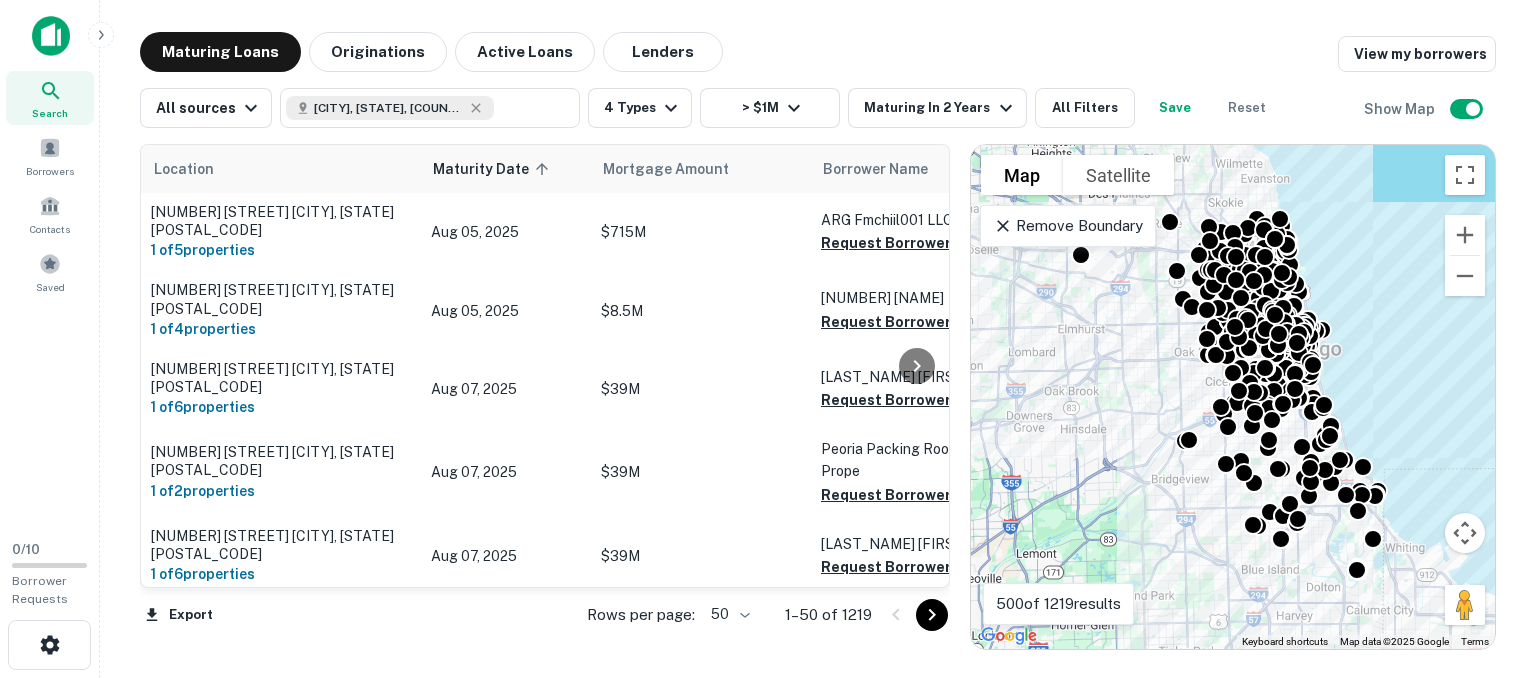 type on "**********" 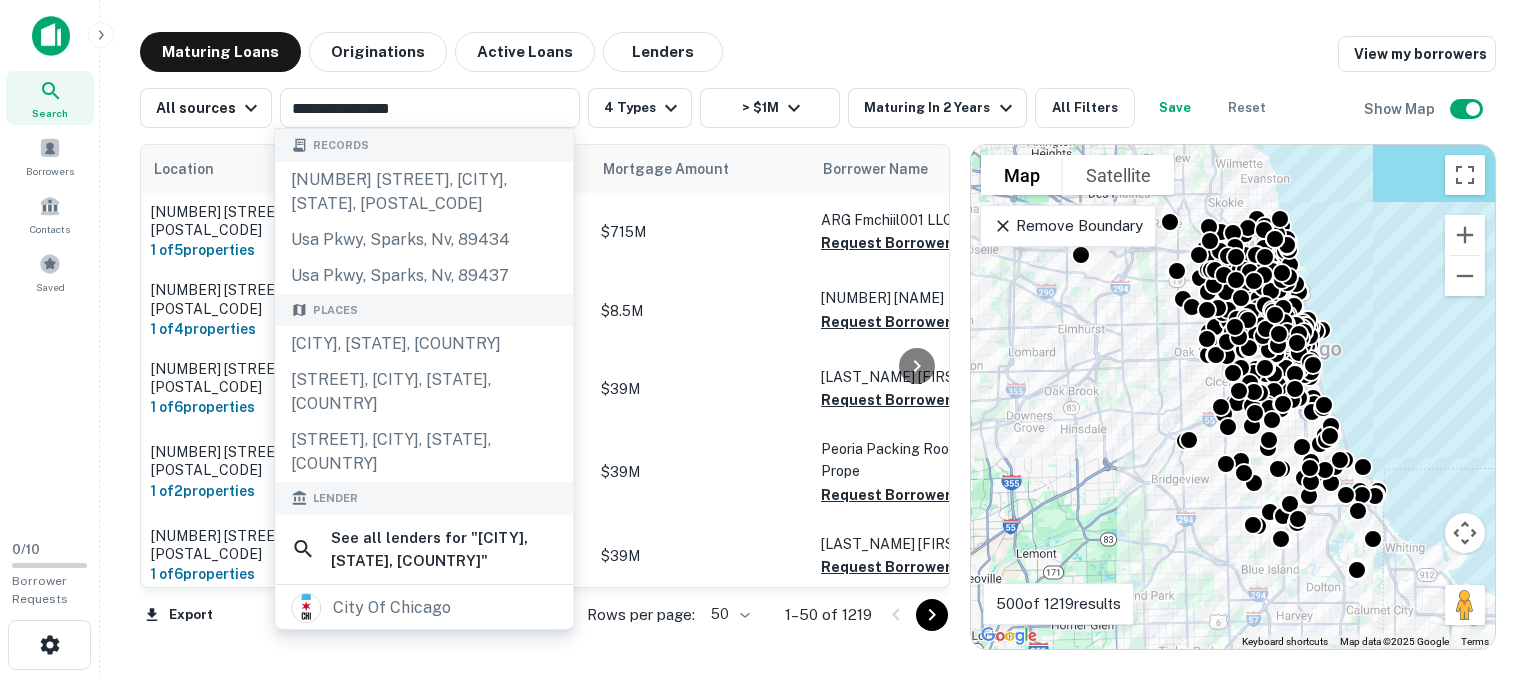 click 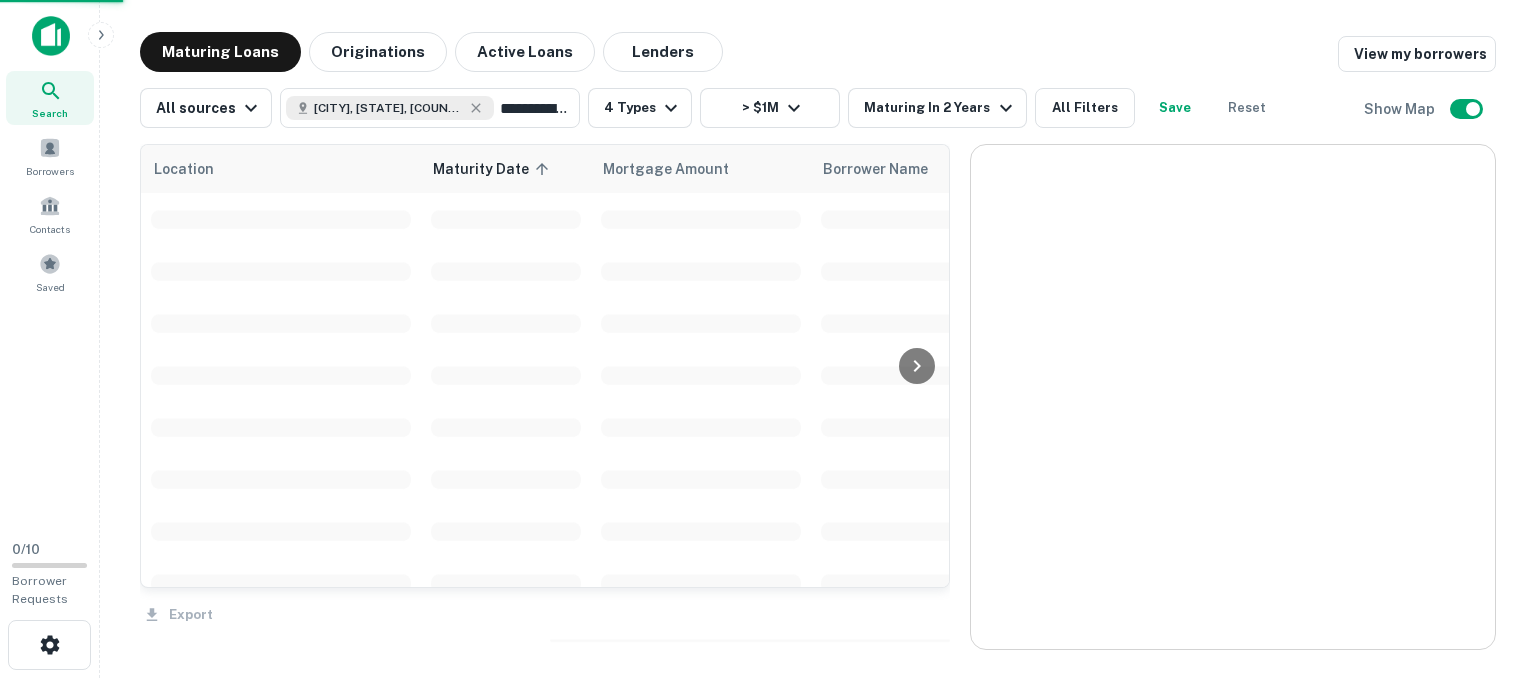 type 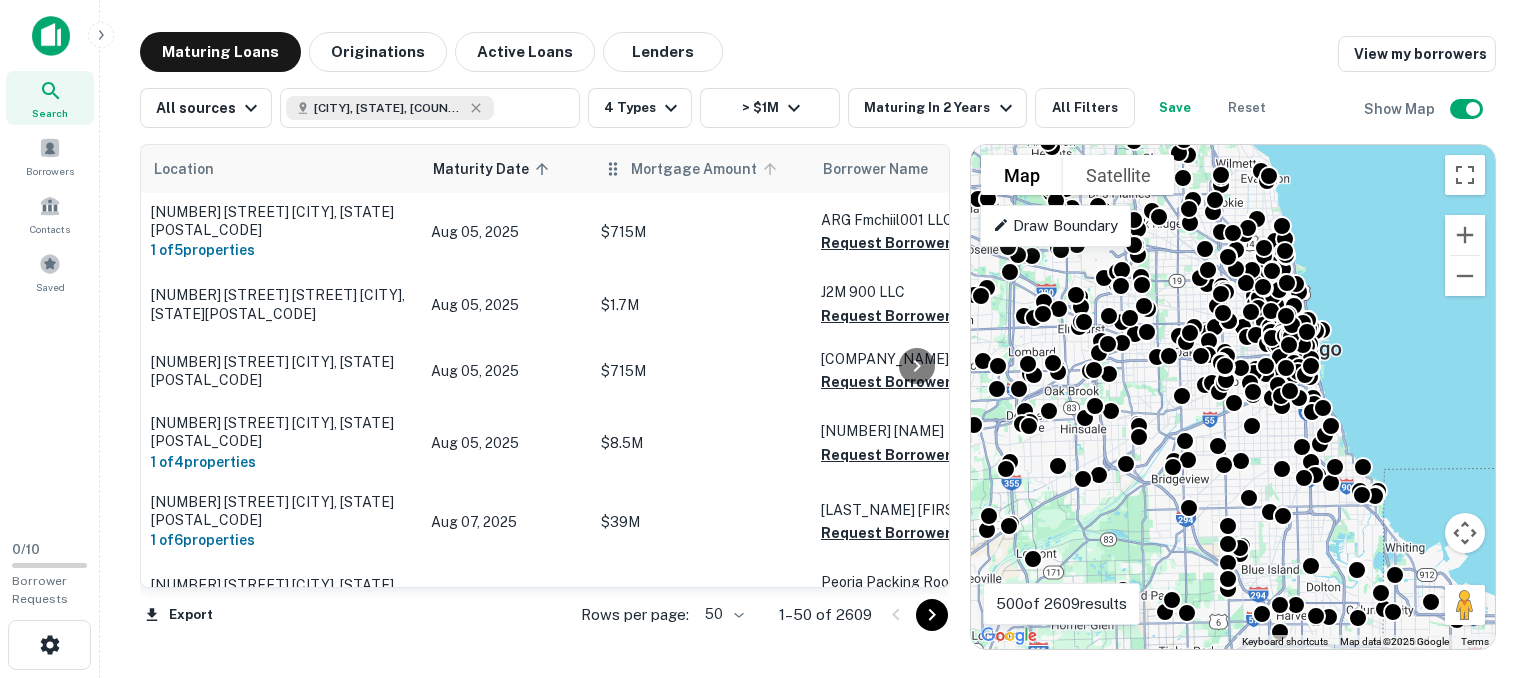 click on "Mortgage Amount" at bounding box center [707, 169] 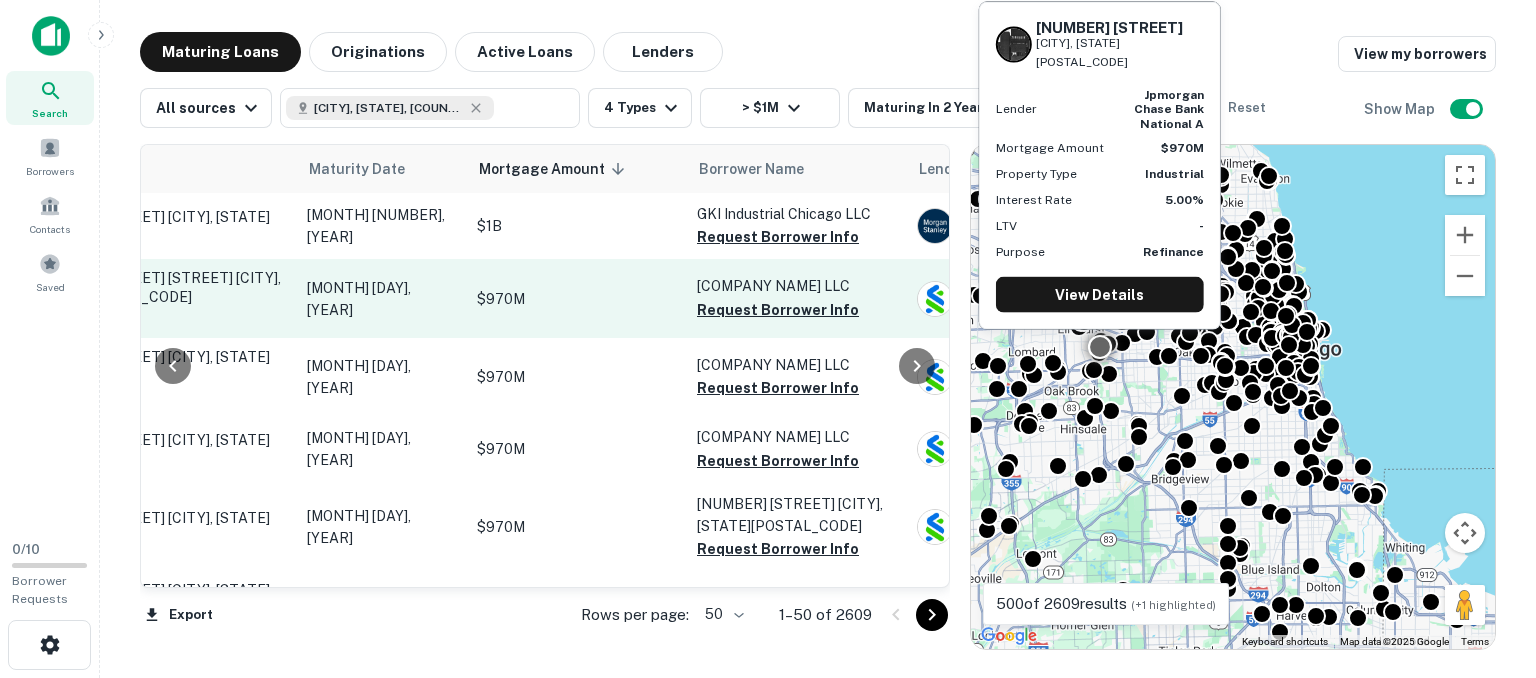 scroll, scrollTop: 0, scrollLeft: 127, axis: horizontal 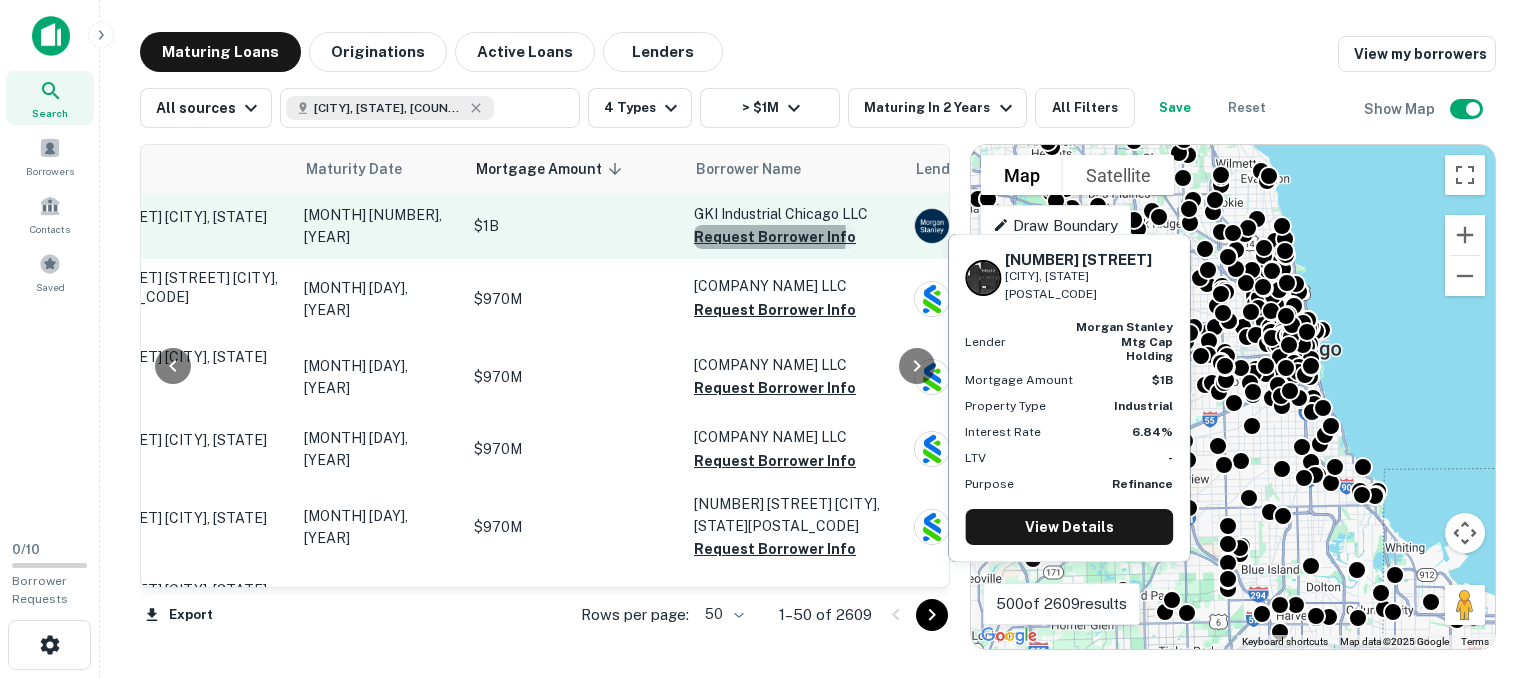 click on "Request Borrower Info" at bounding box center (775, 237) 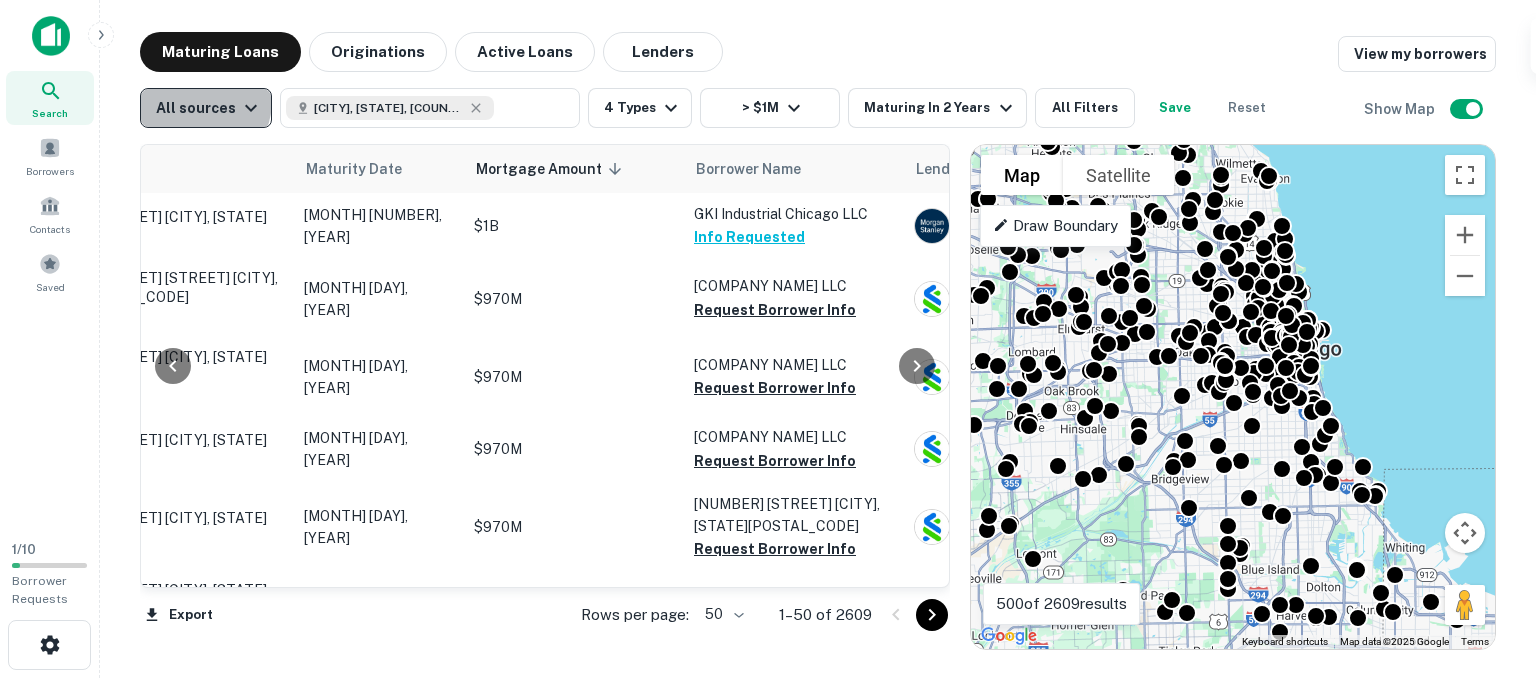 click on "All sources" at bounding box center (209, 108) 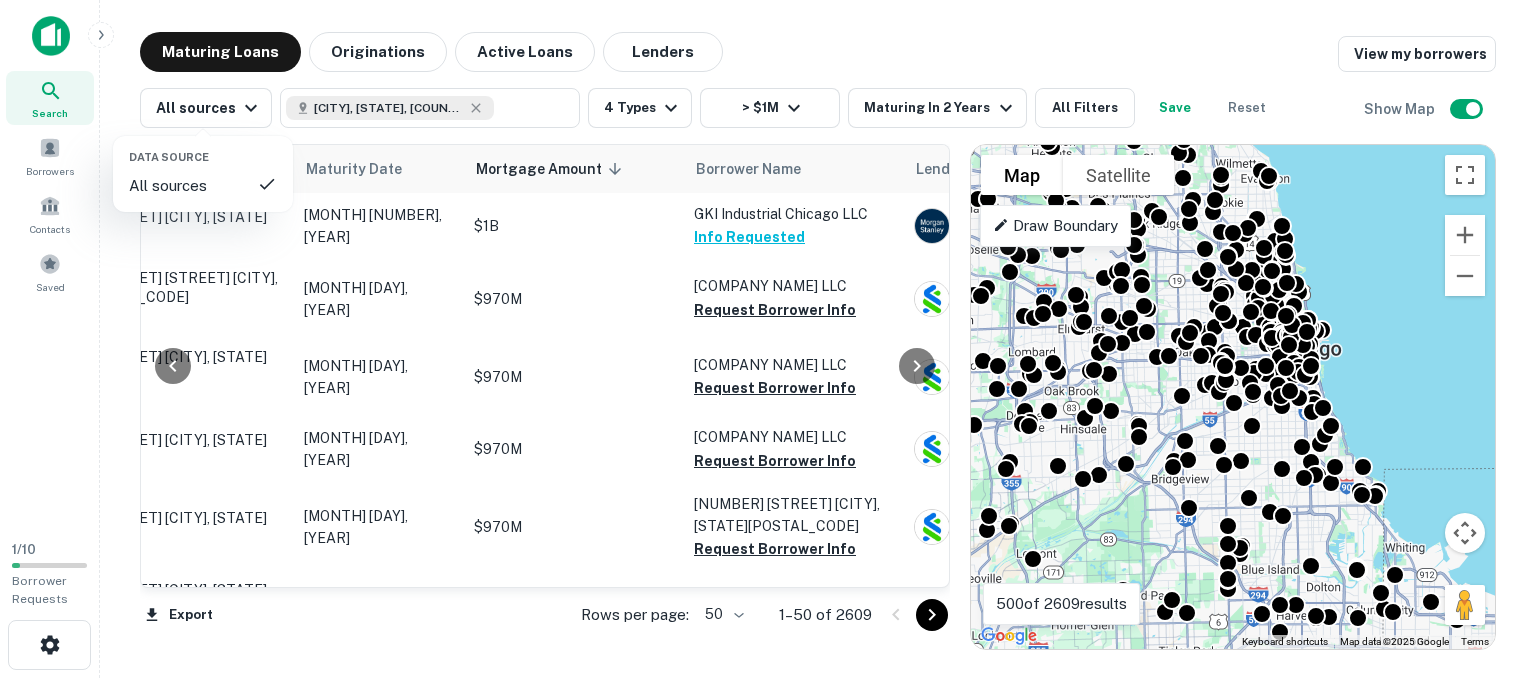click at bounding box center [768, 339] 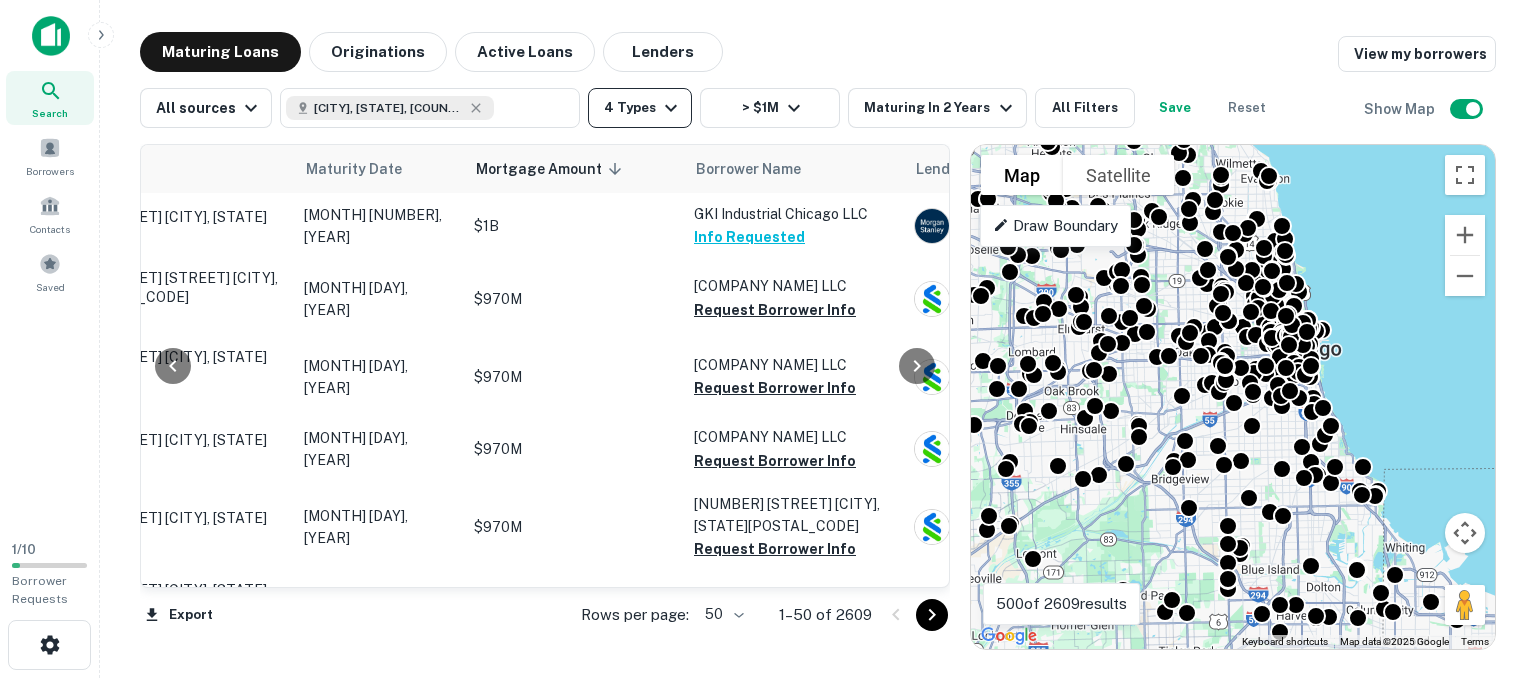 click on "4 Types" at bounding box center (640, 108) 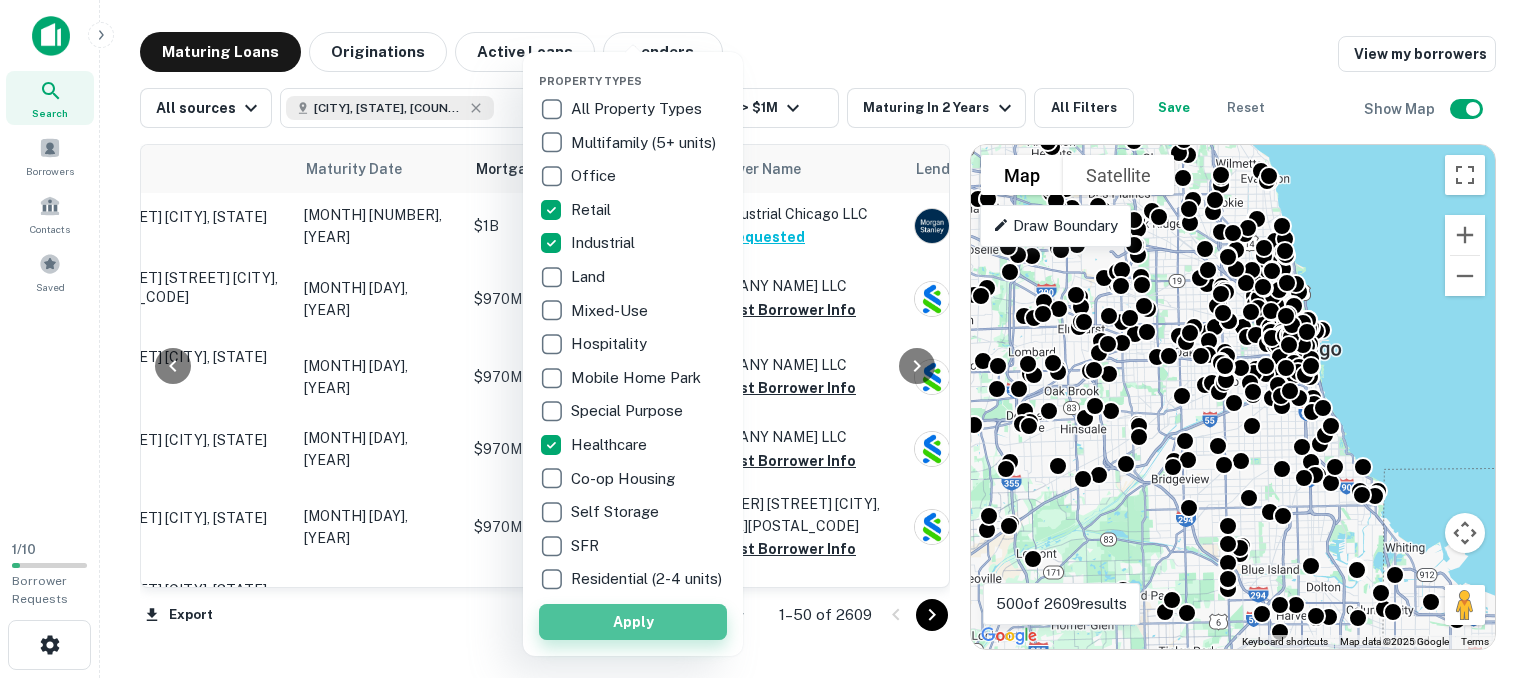 click on "Apply" at bounding box center (633, 622) 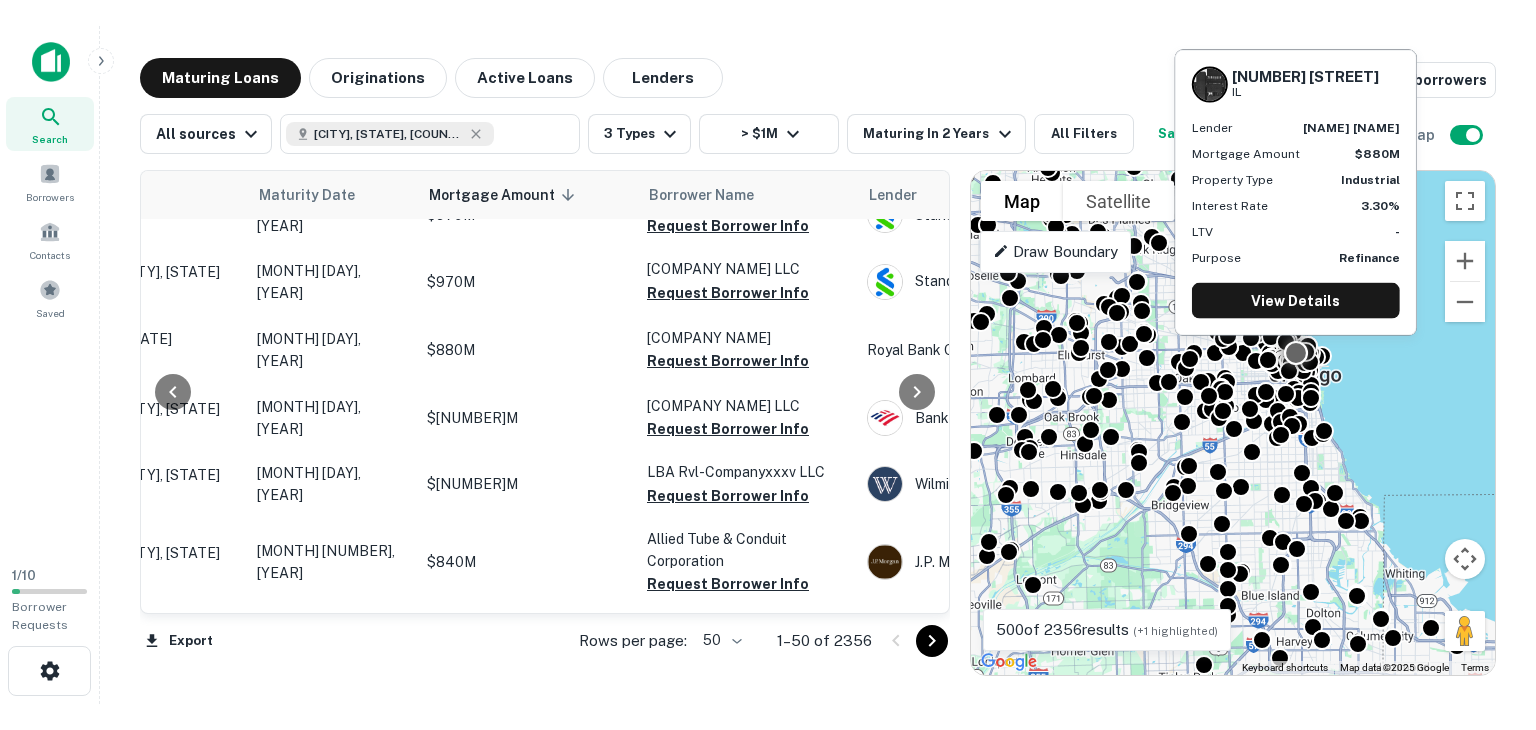 scroll, scrollTop: 627, scrollLeft: 174, axis: both 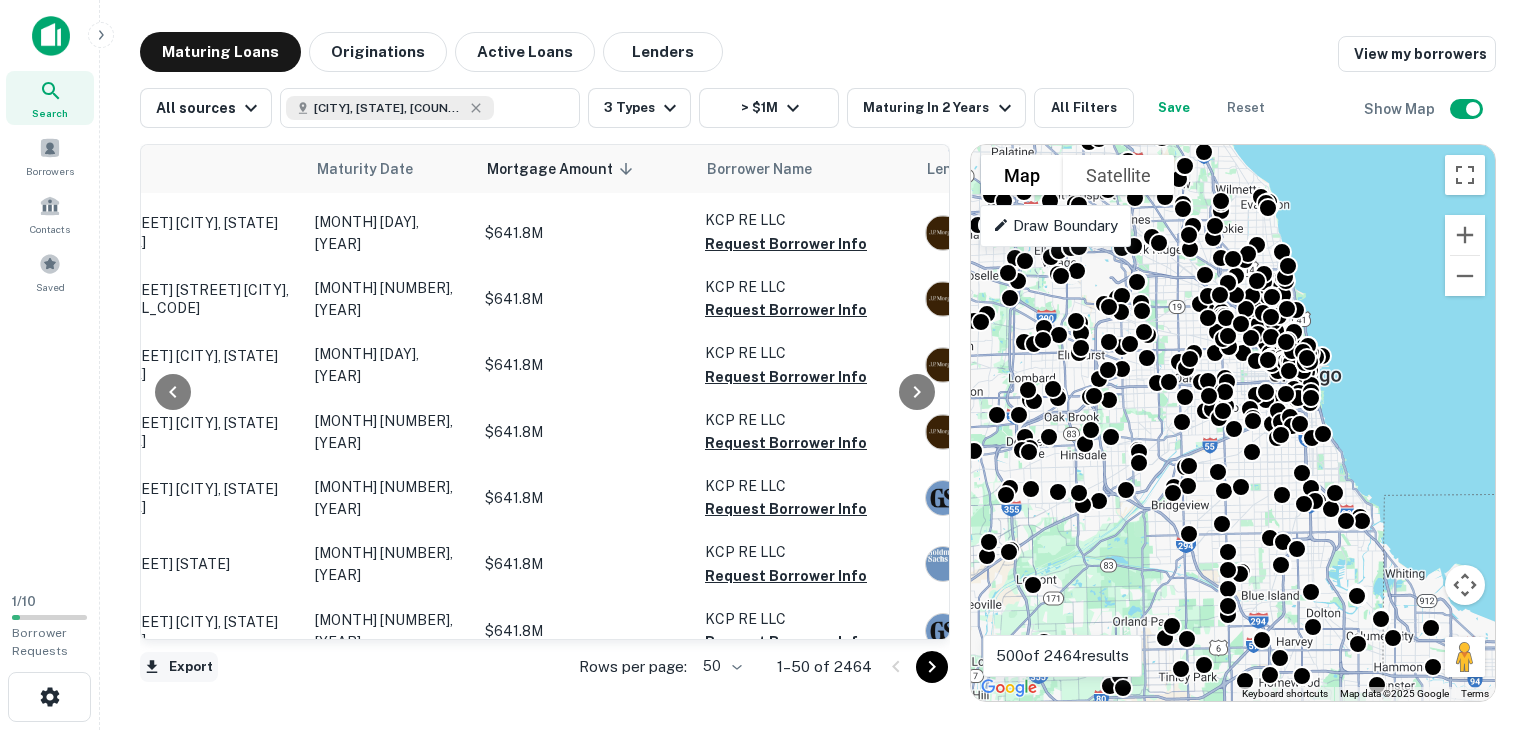 click on "Export" at bounding box center (179, 667) 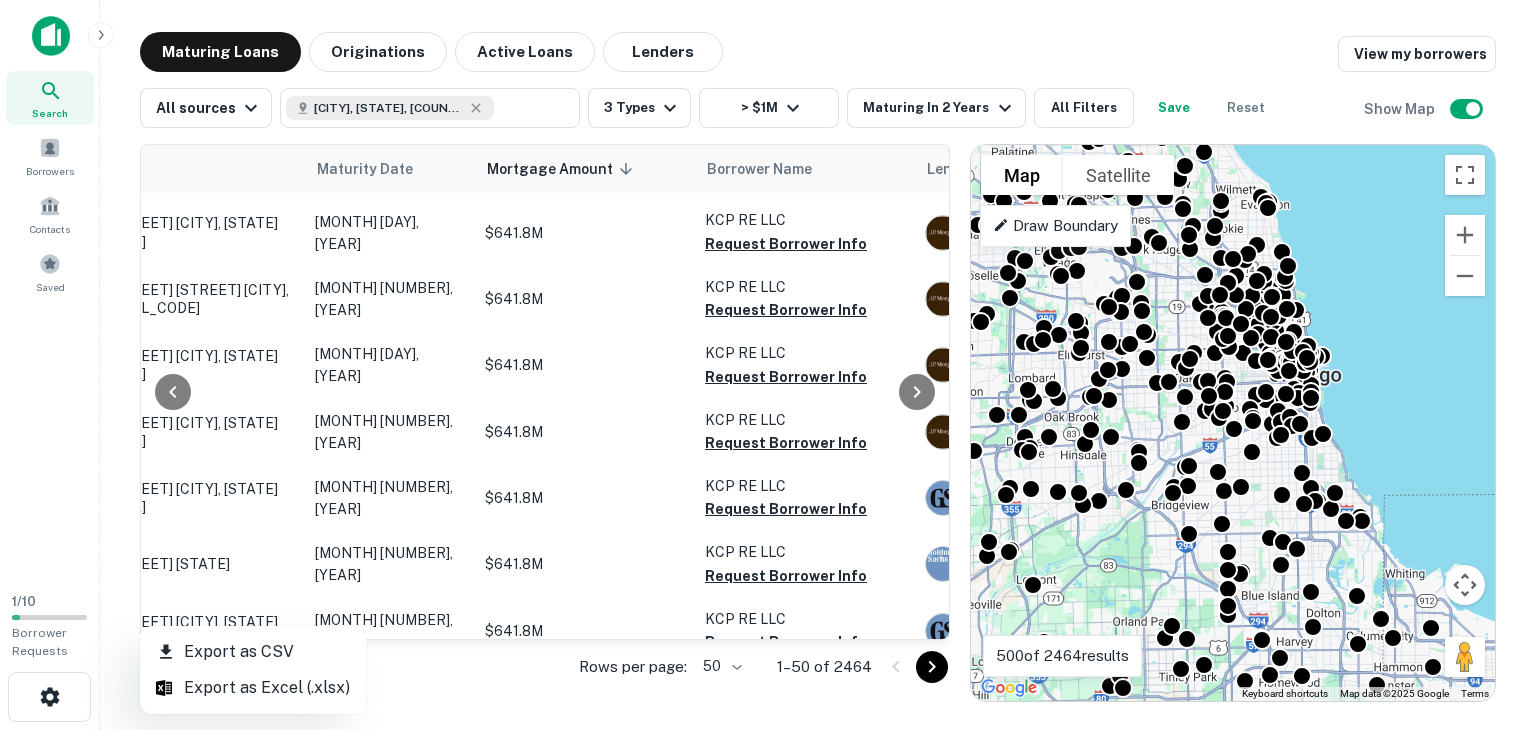 click on "Export as Excel (.xlsx)" at bounding box center [253, 688] 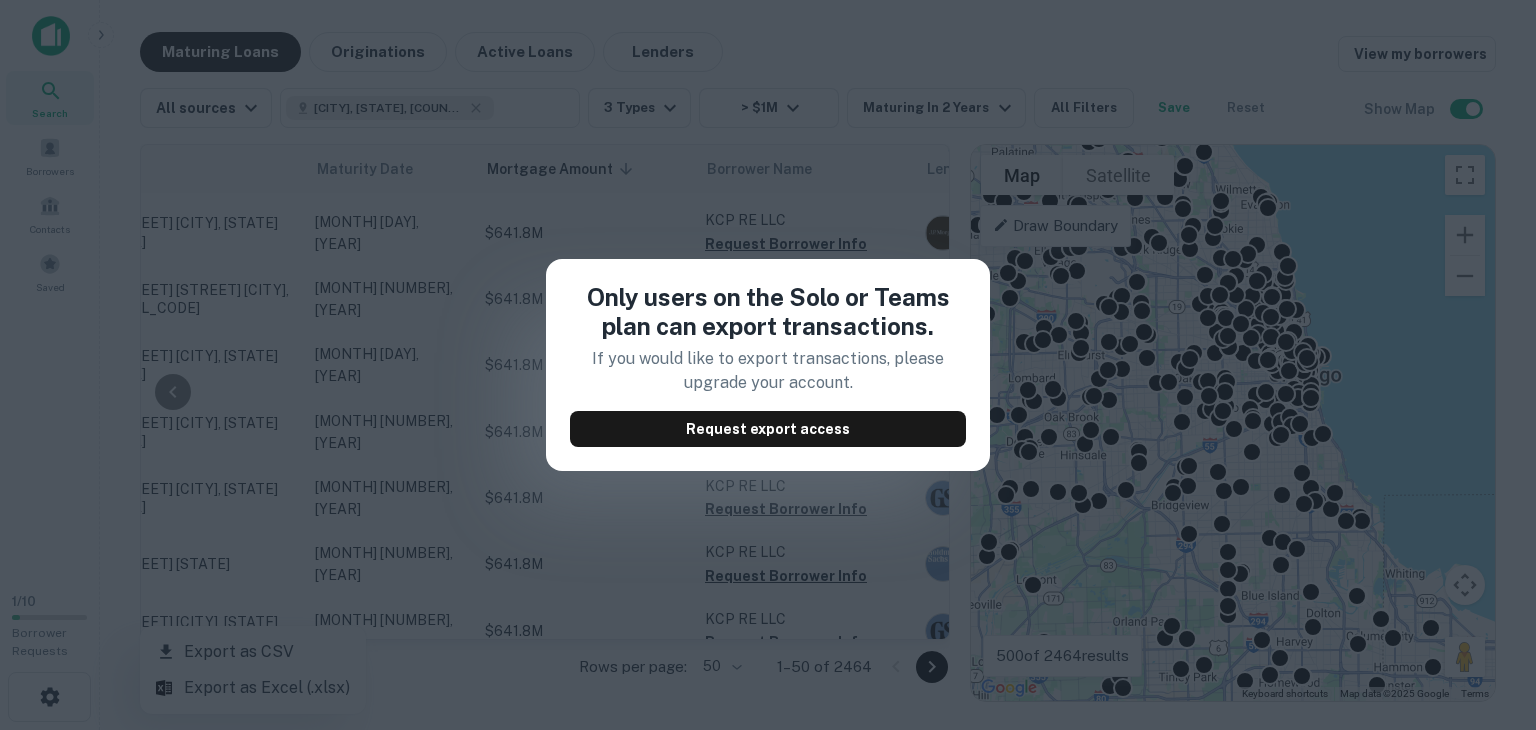 click on "Only users on the Solo or Teams plan can export transactions. If you would like to export transactions, please upgrade your account. Request export access" at bounding box center (768, 365) 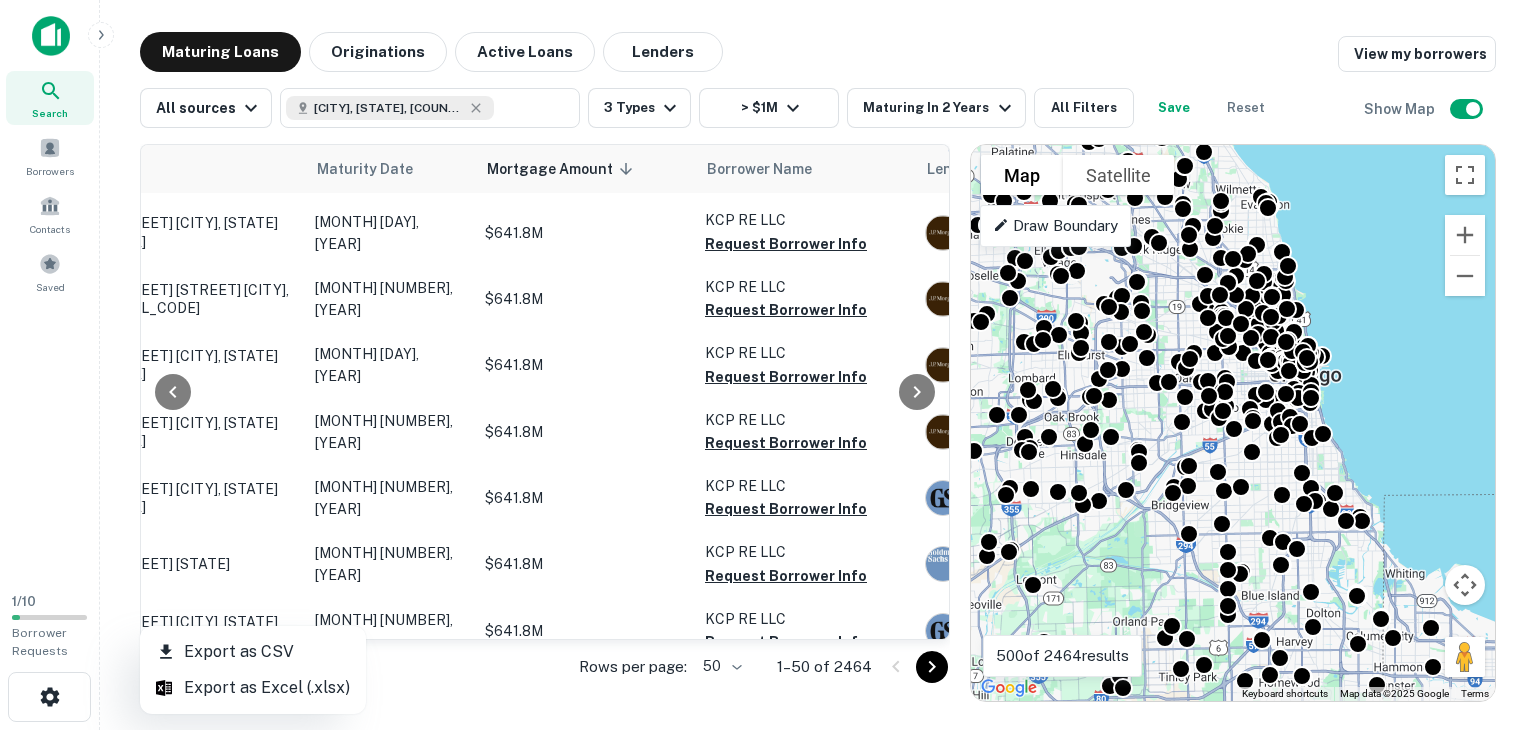 click at bounding box center (768, 365) 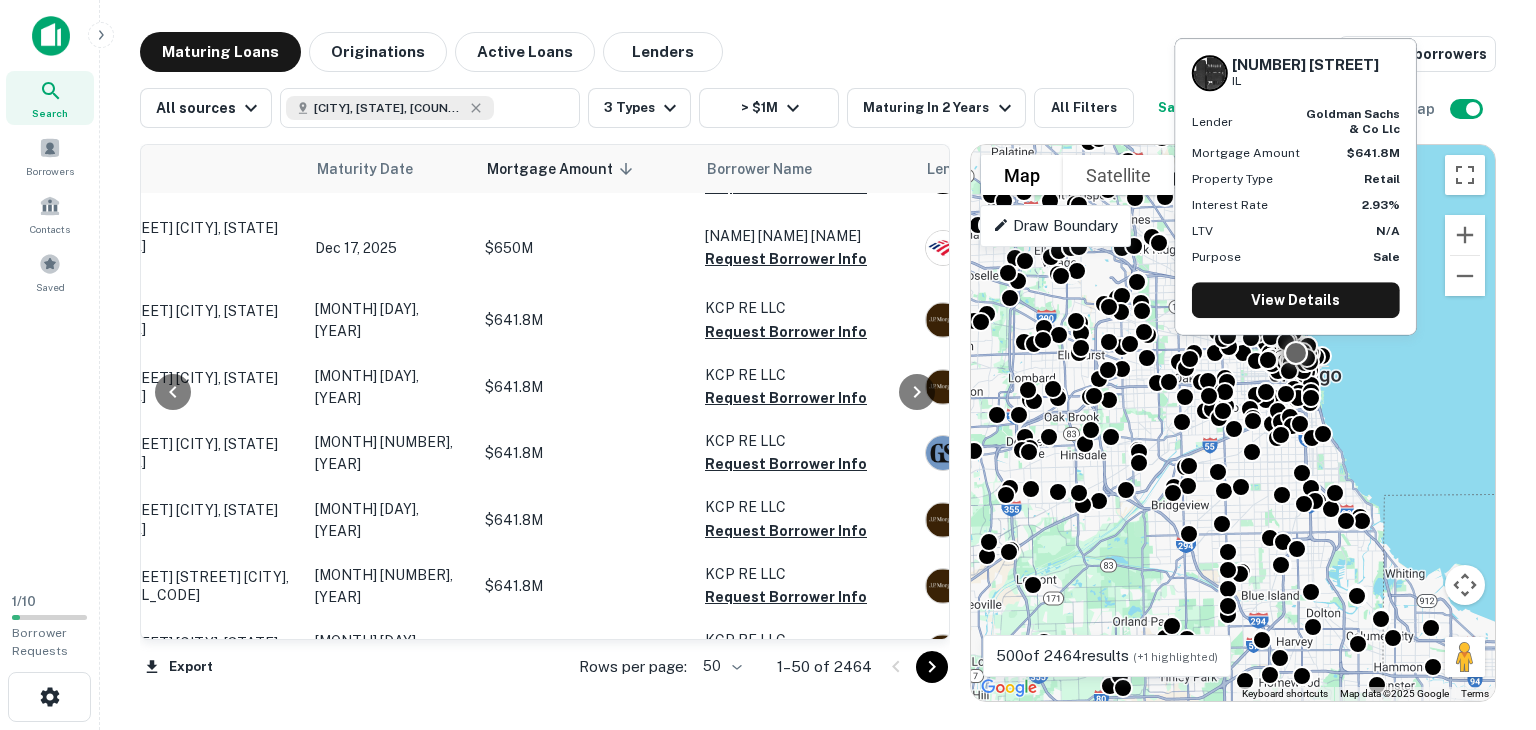 scroll, scrollTop: 2659, scrollLeft: 116, axis: both 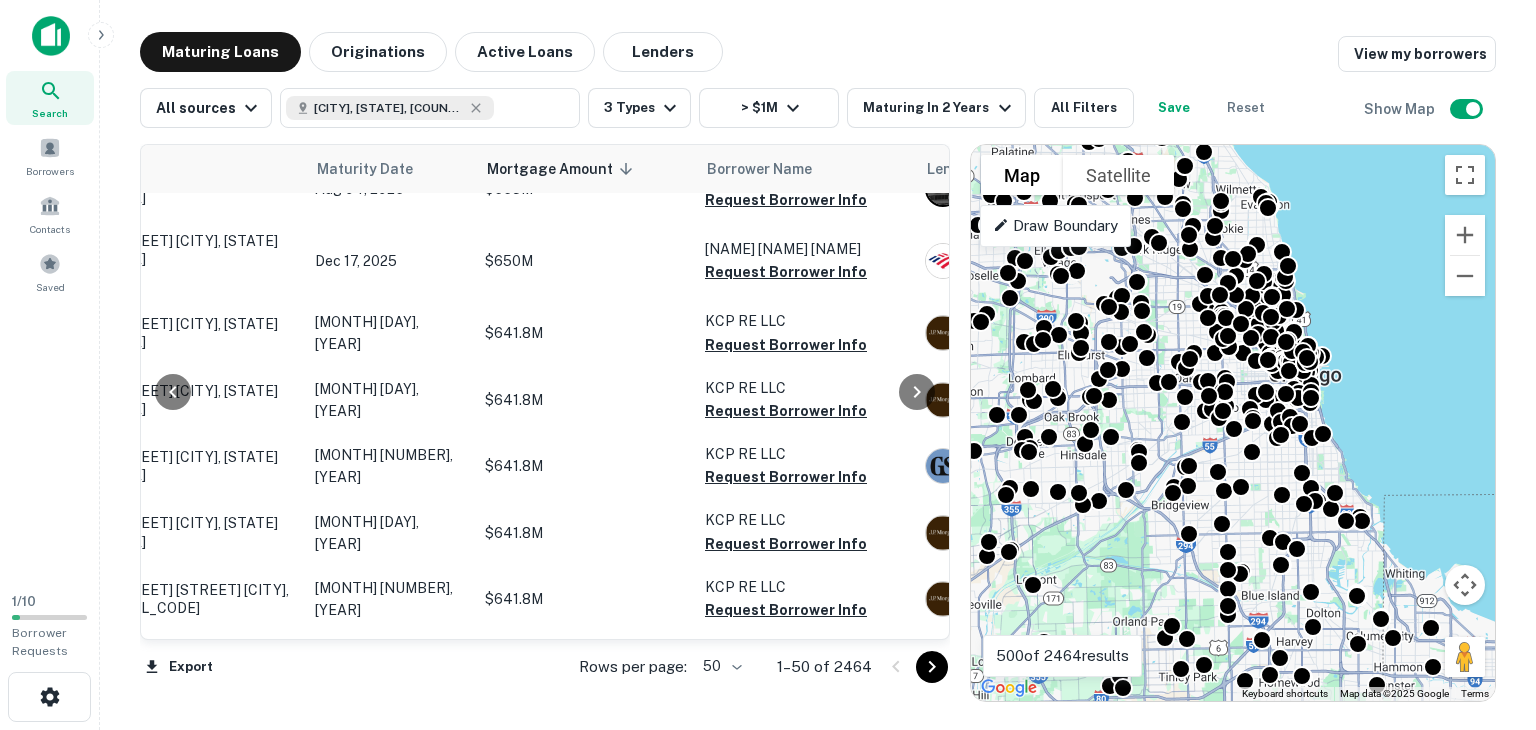 click 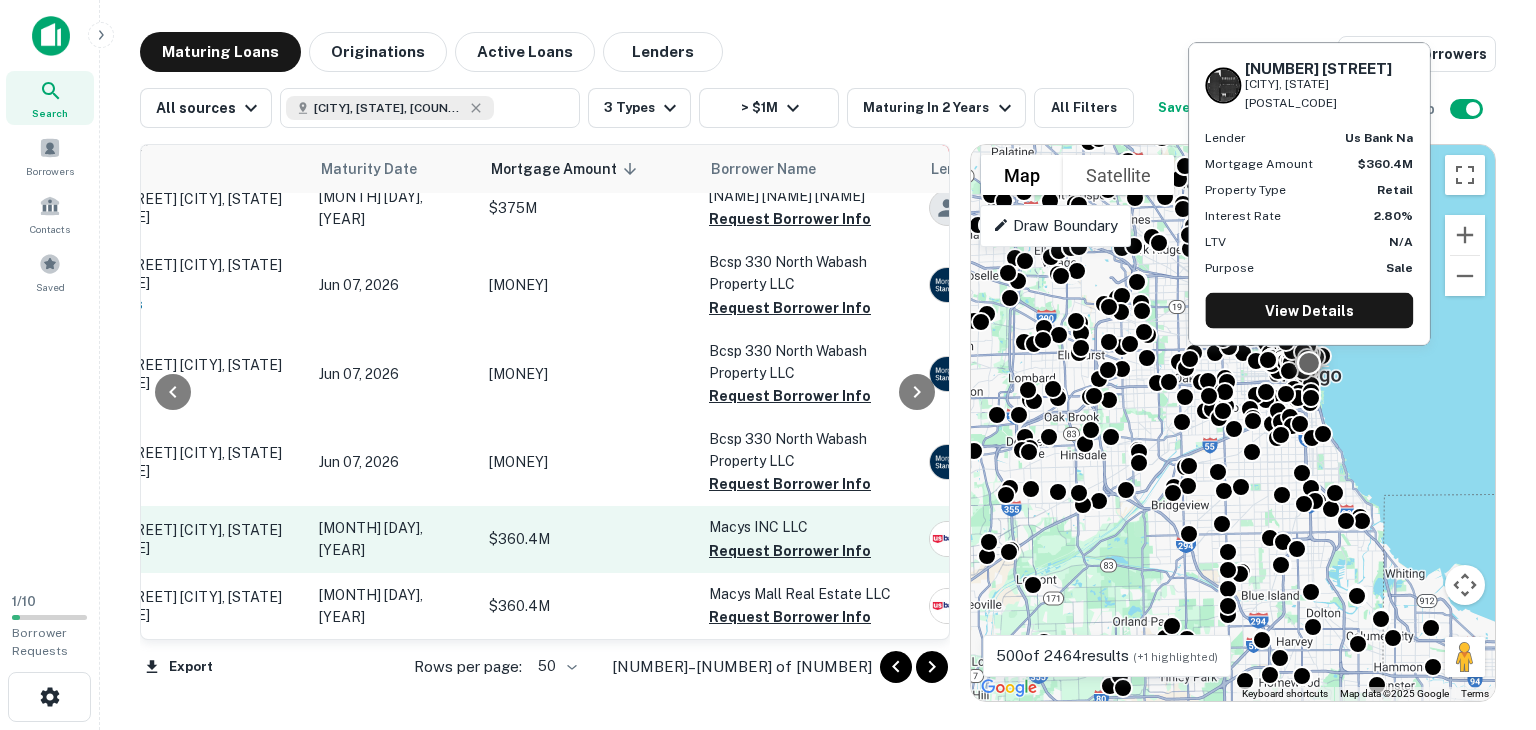 scroll, scrollTop: 3492, scrollLeft: 111, axis: both 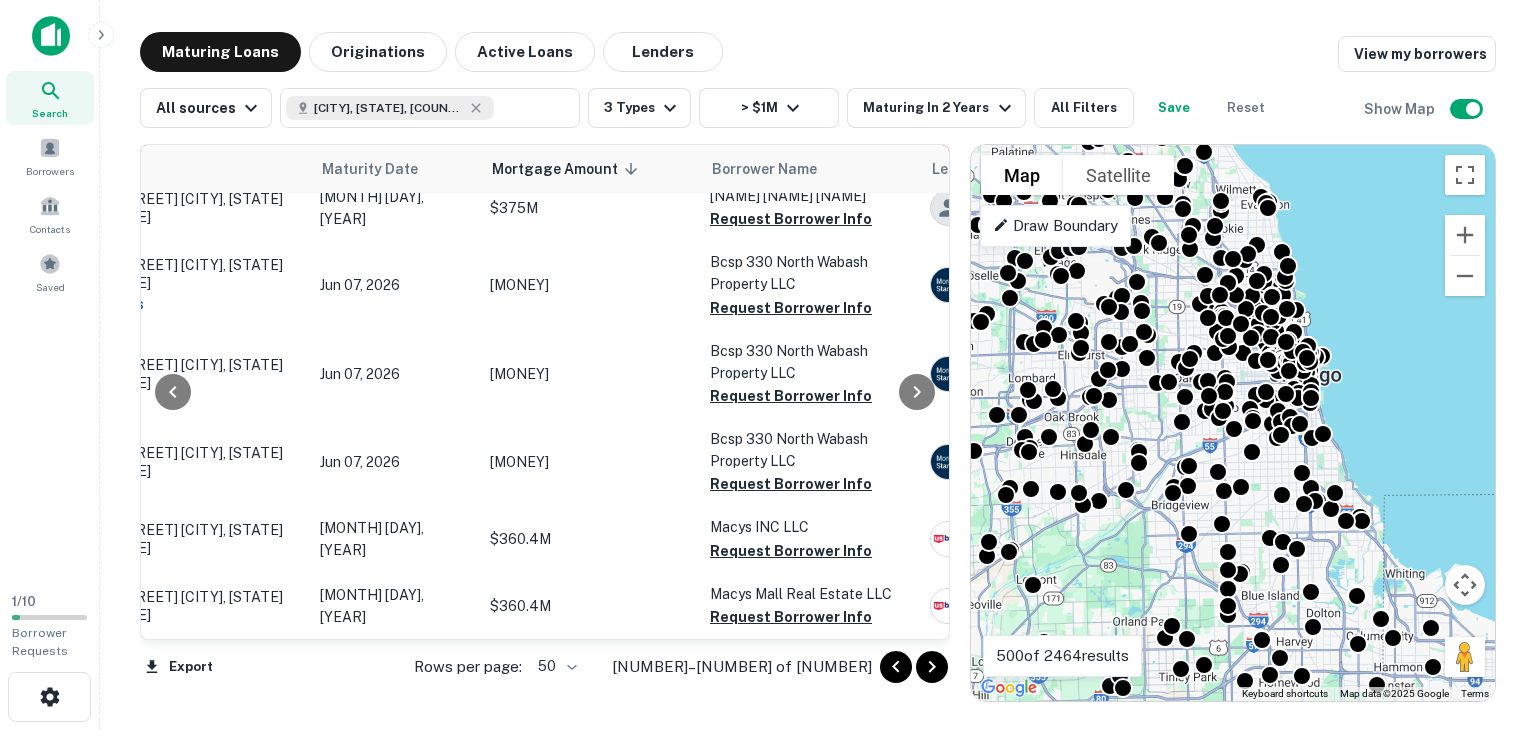 click 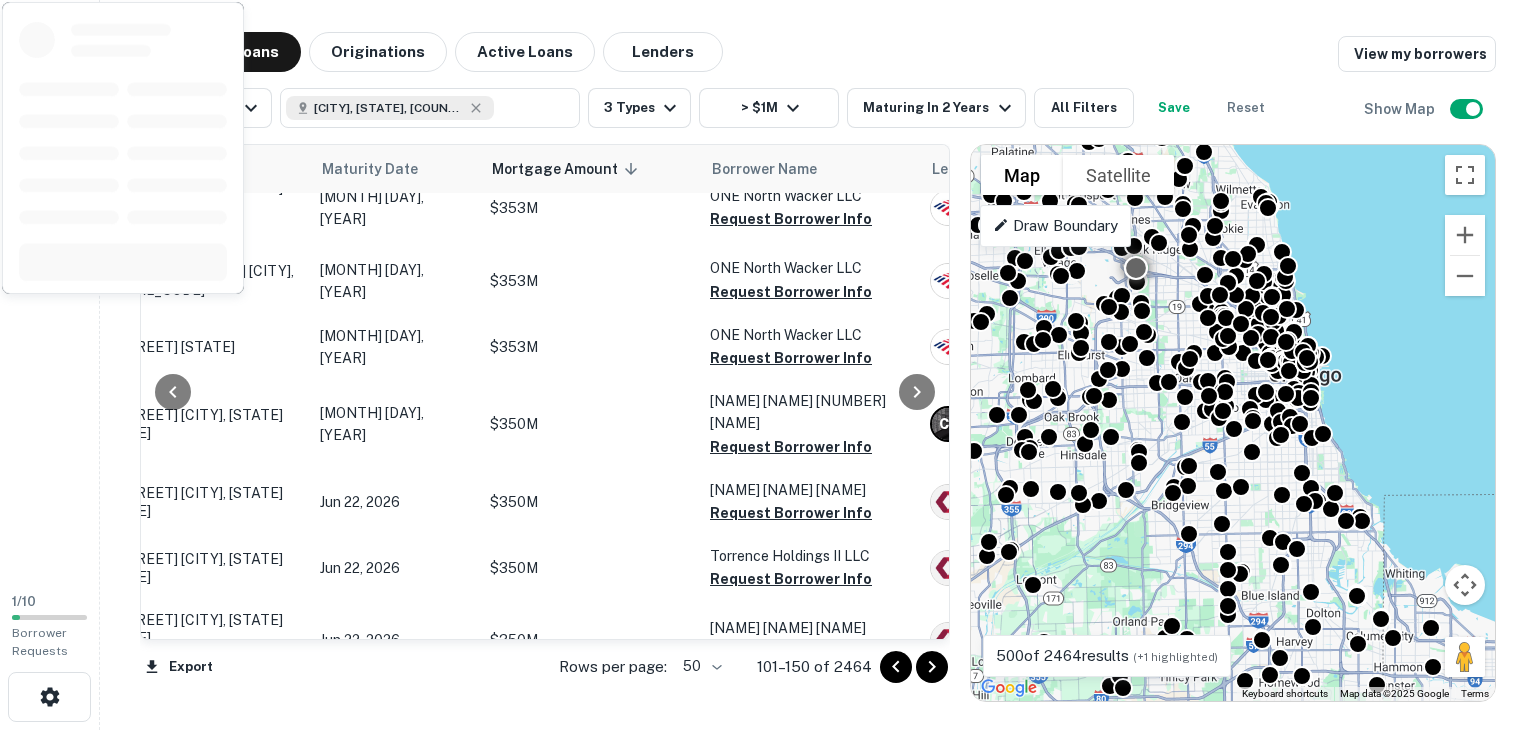 scroll, scrollTop: 0, scrollLeft: 111, axis: horizontal 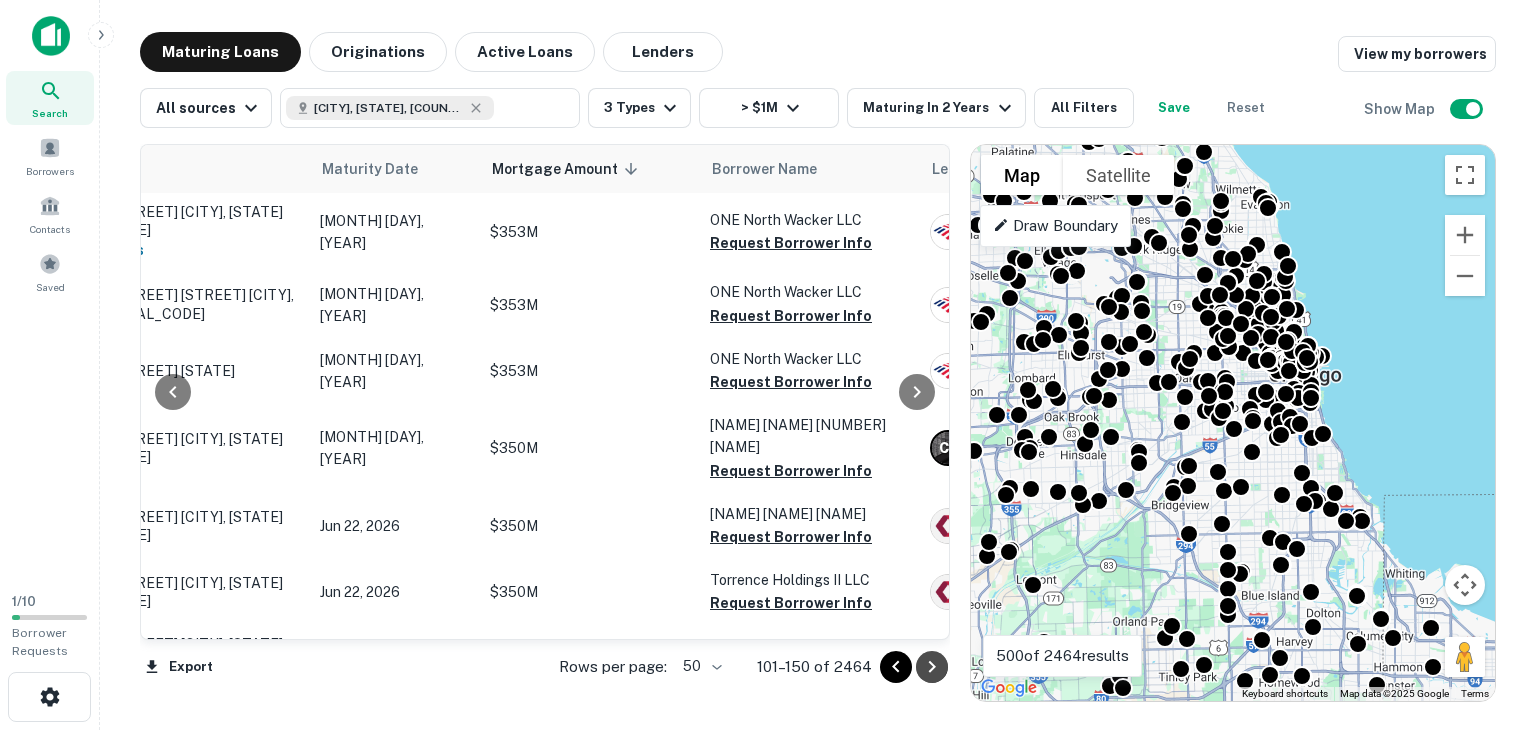 click 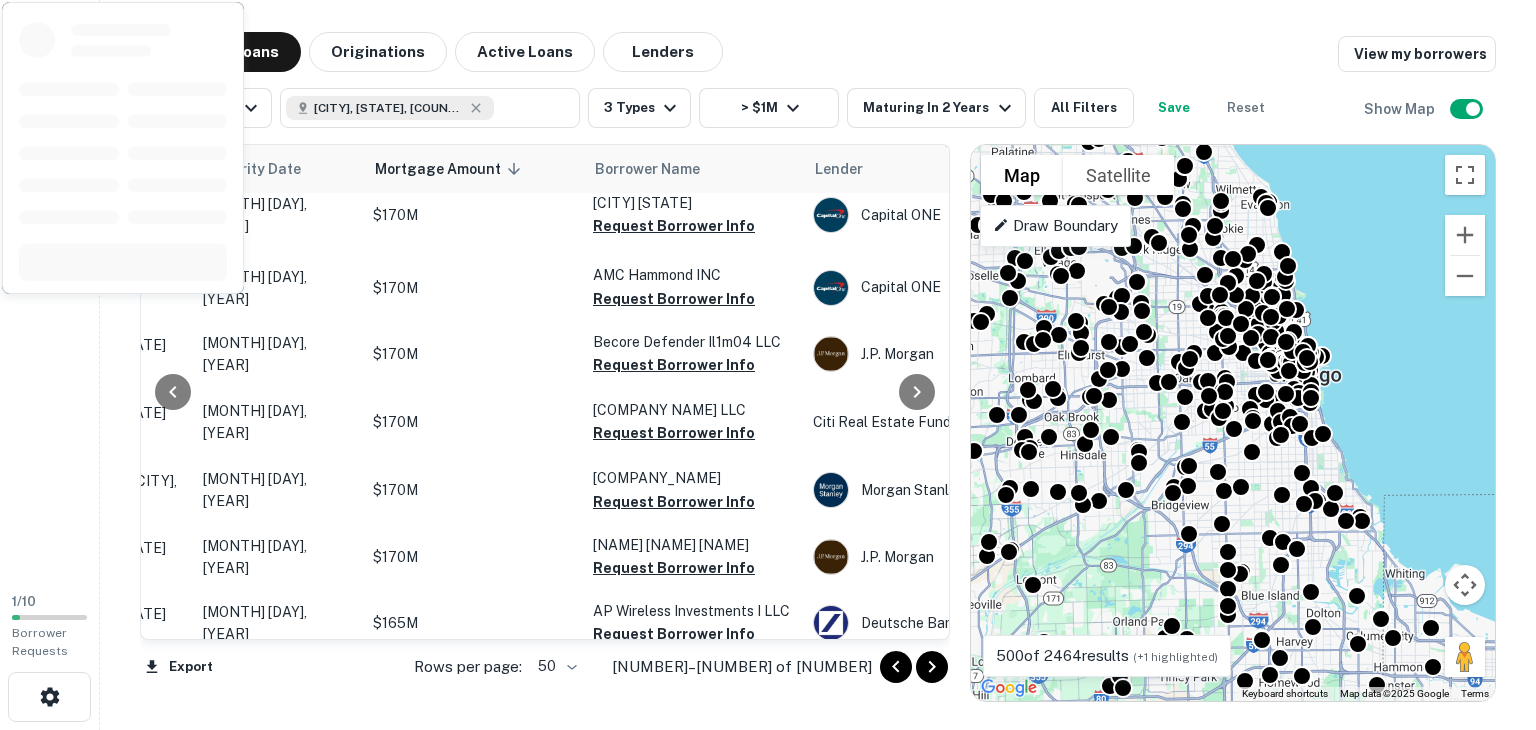 scroll, scrollTop: 3052, scrollLeft: 228, axis: both 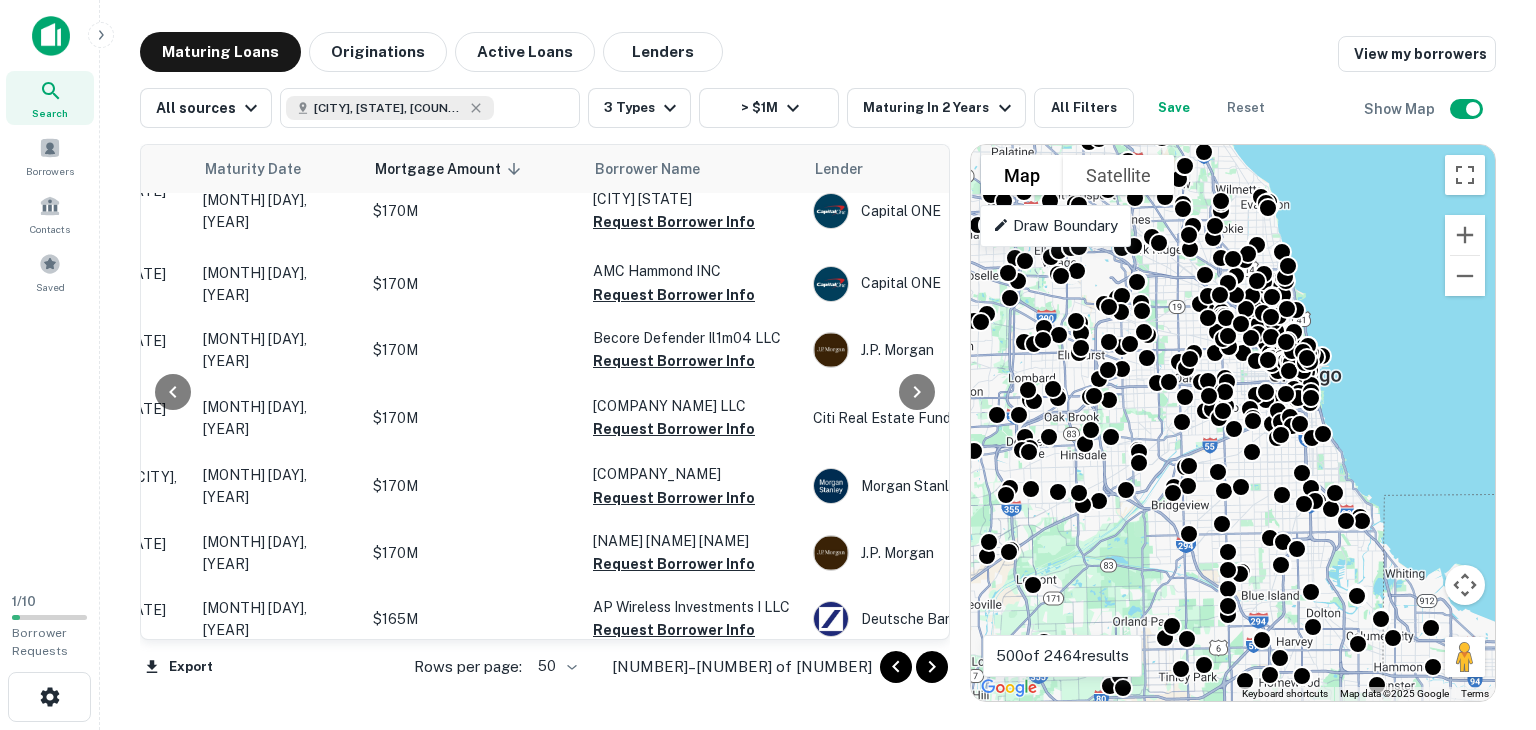 click 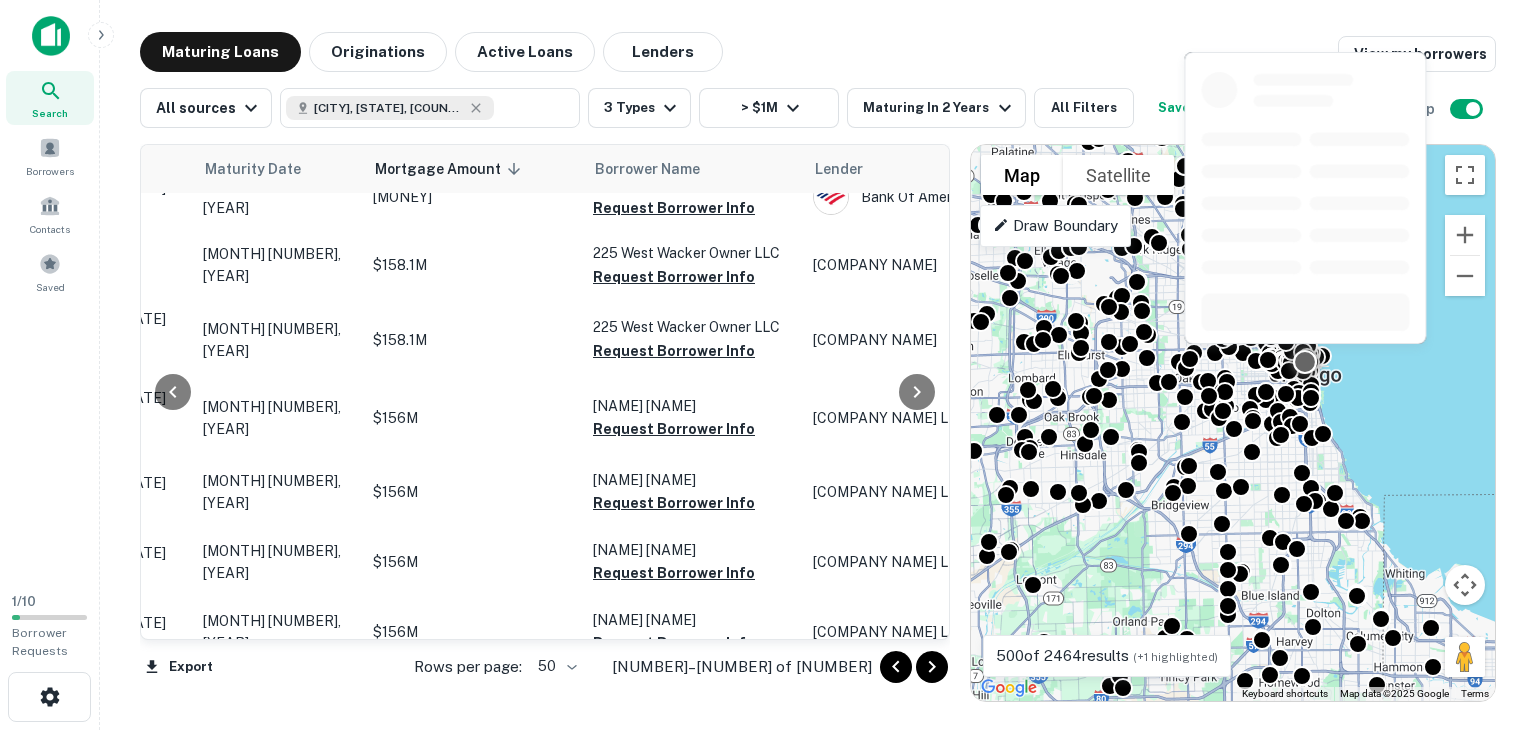 scroll, scrollTop: 0, scrollLeft: 228, axis: horizontal 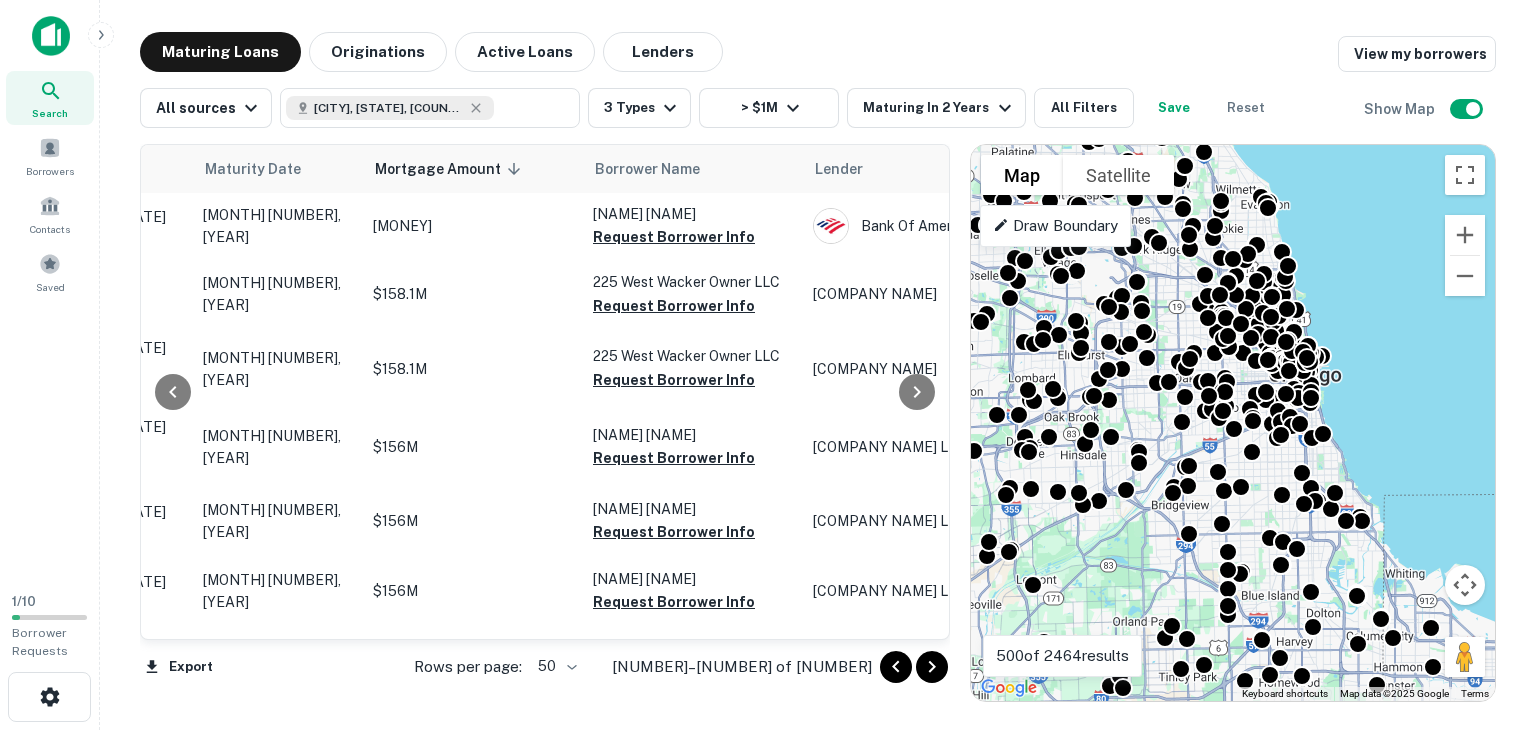 click 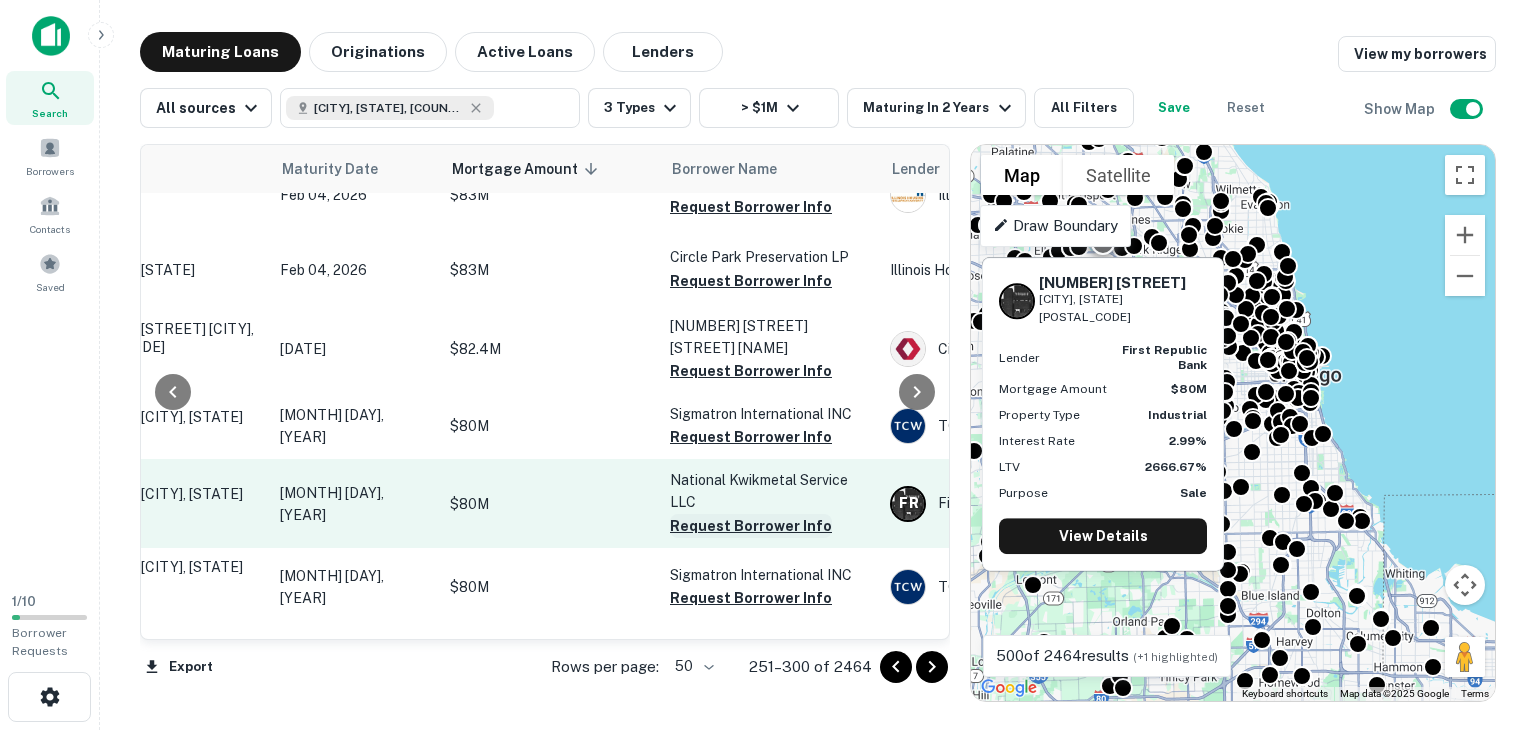 scroll, scrollTop: 3212, scrollLeft: 151, axis: both 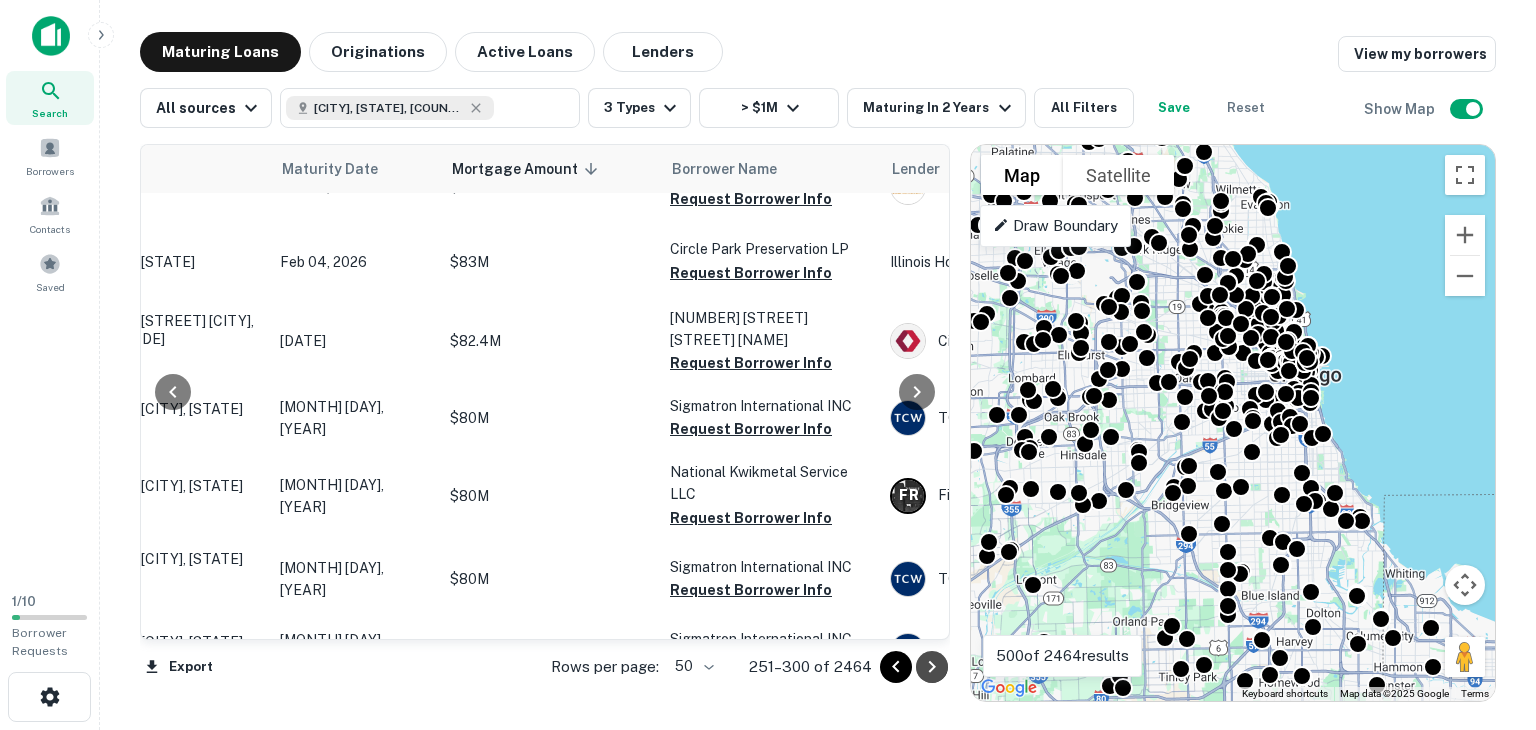 click 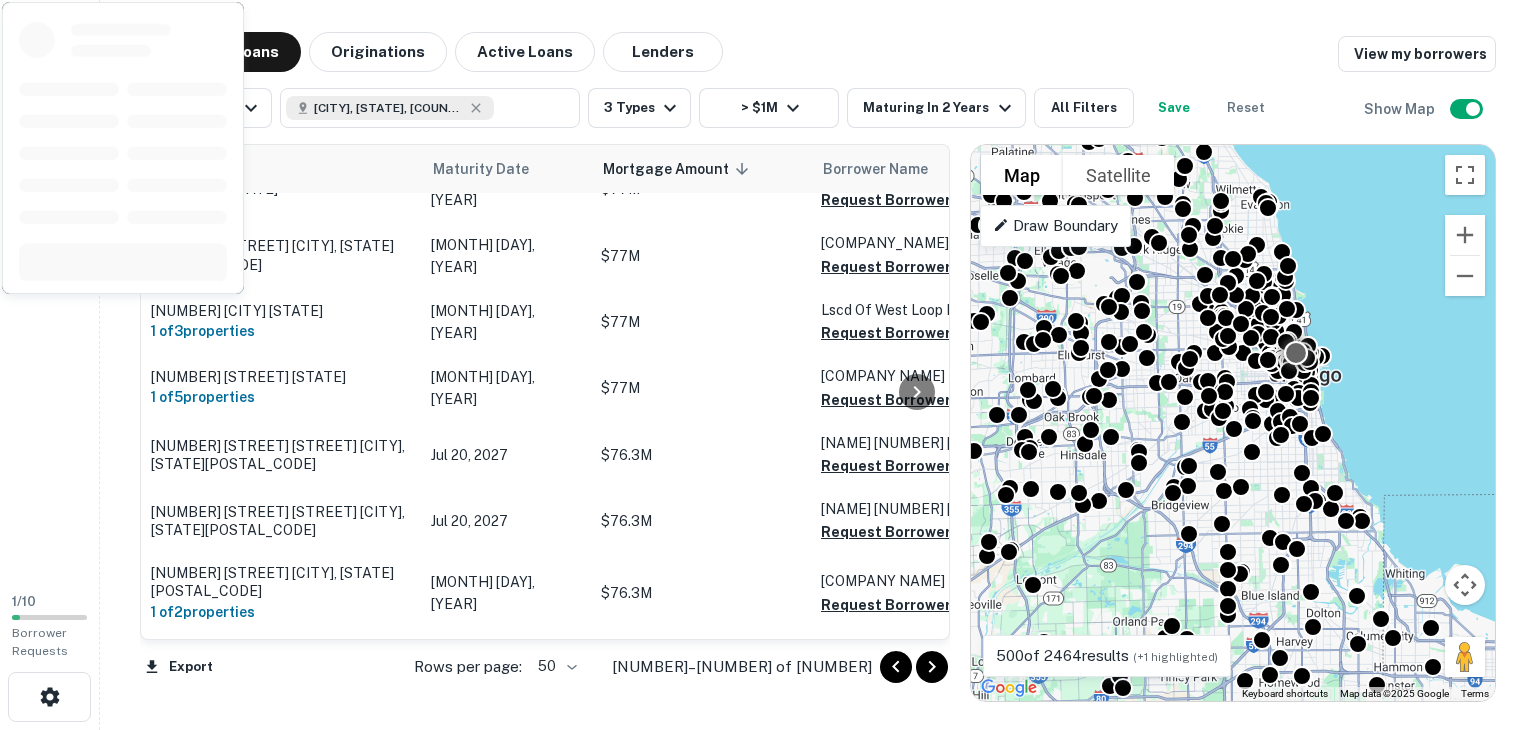 scroll, scrollTop: 0, scrollLeft: 0, axis: both 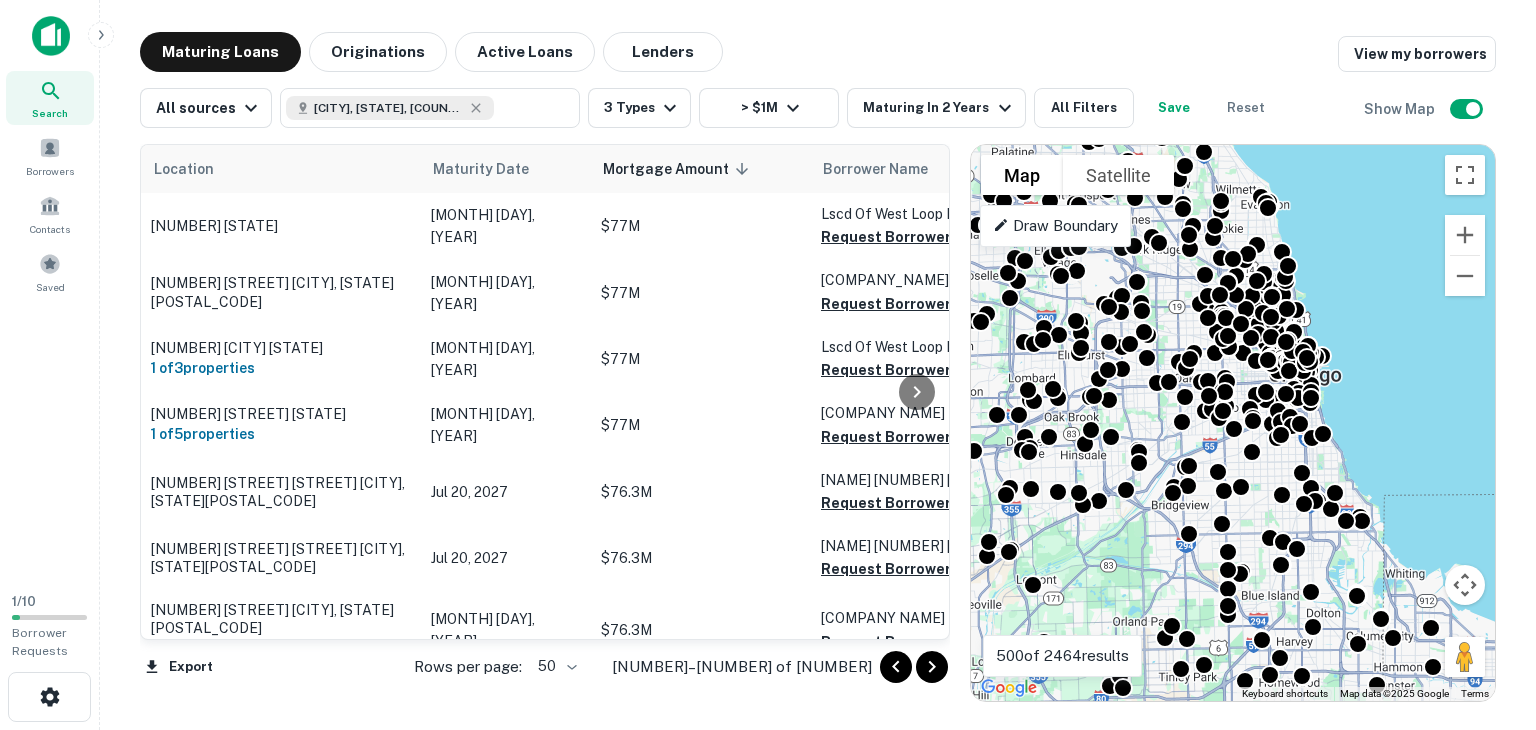 click 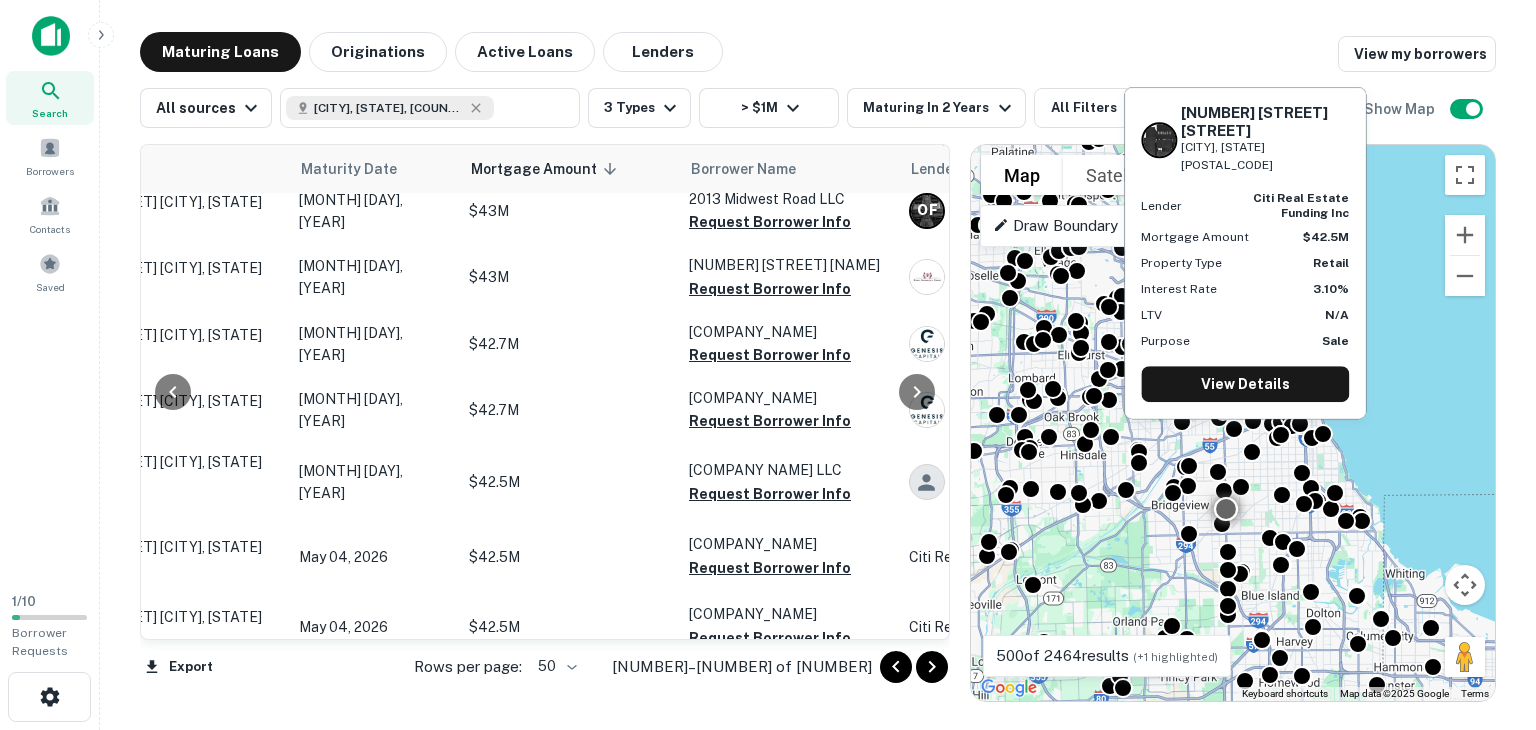 scroll, scrollTop: 3107, scrollLeft: 132, axis: both 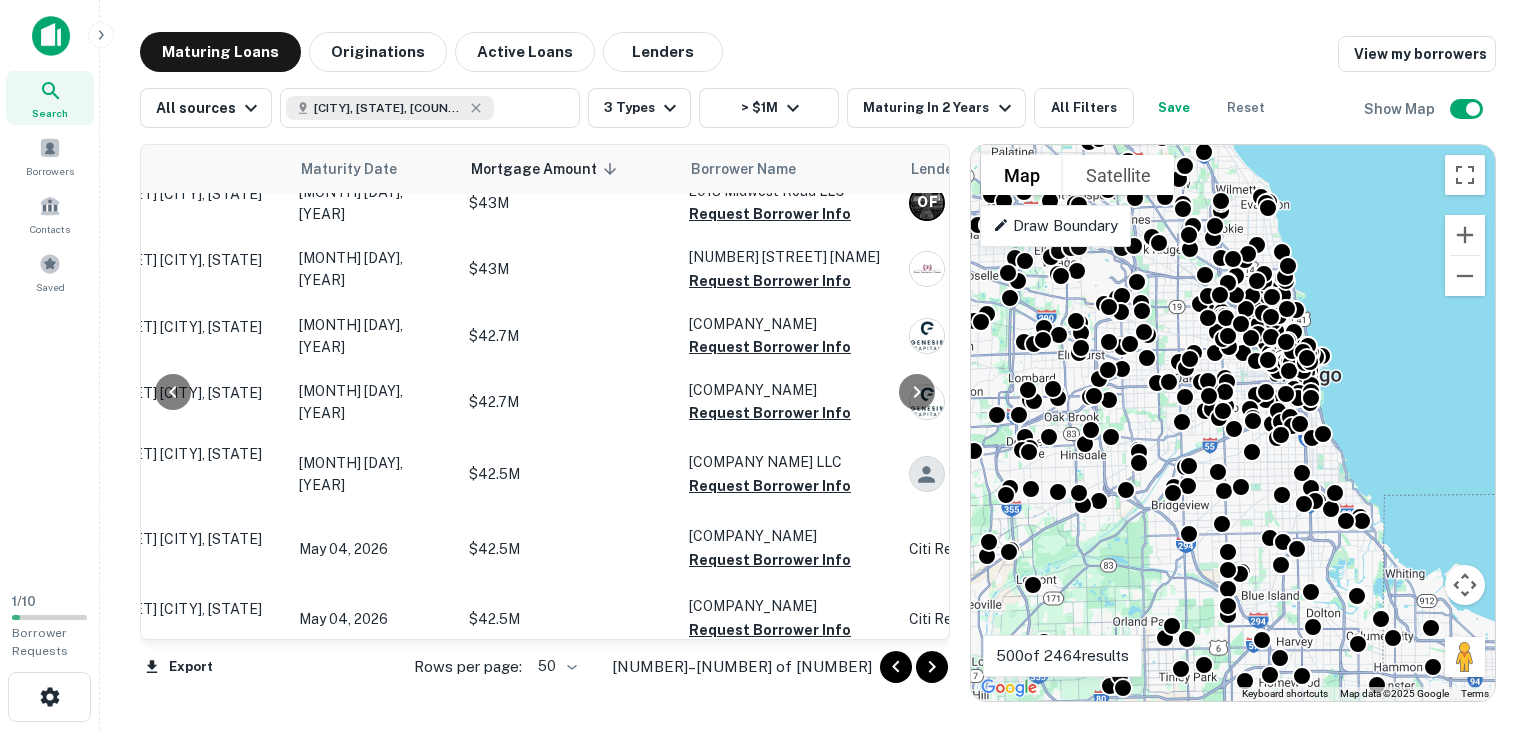 click 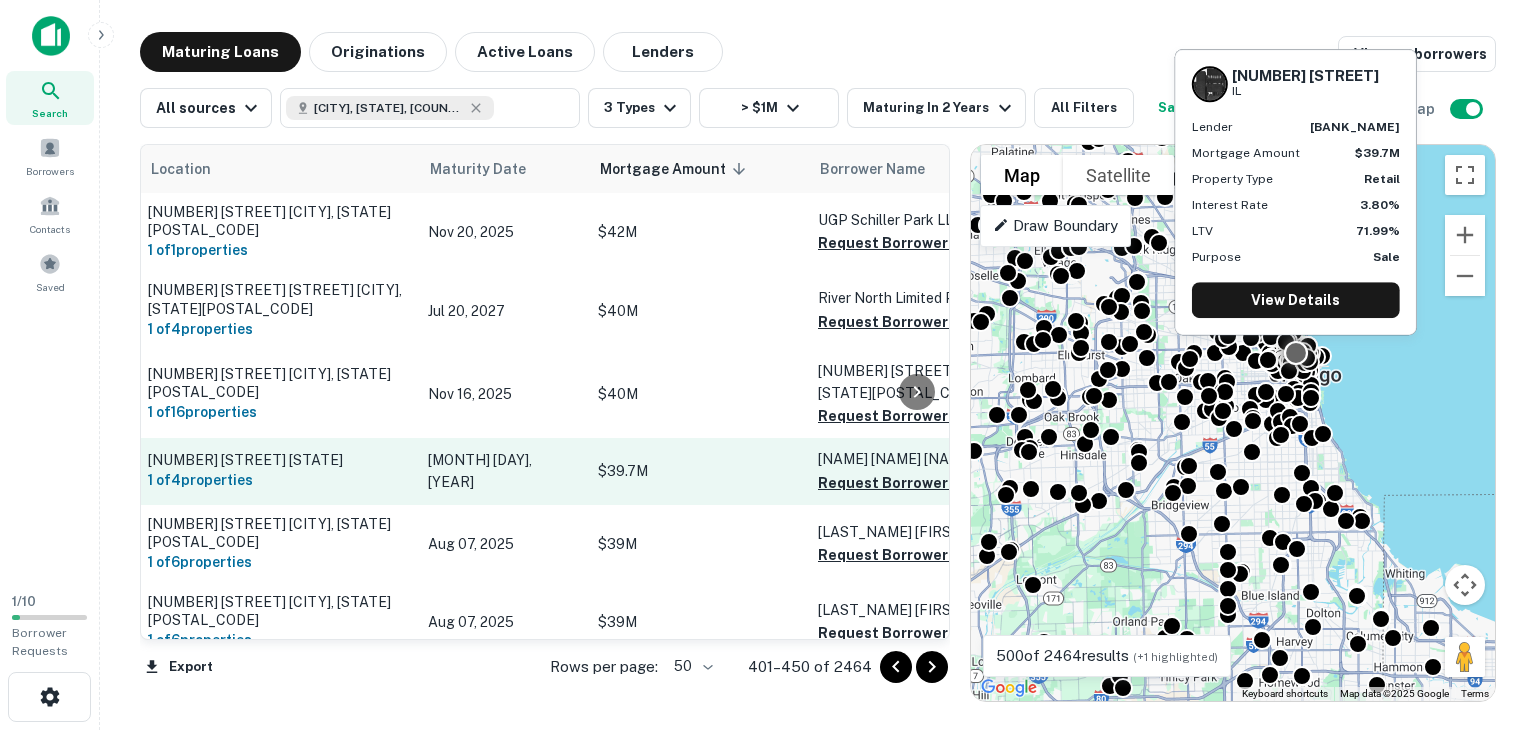 scroll, scrollTop: 0, scrollLeft: 2, axis: horizontal 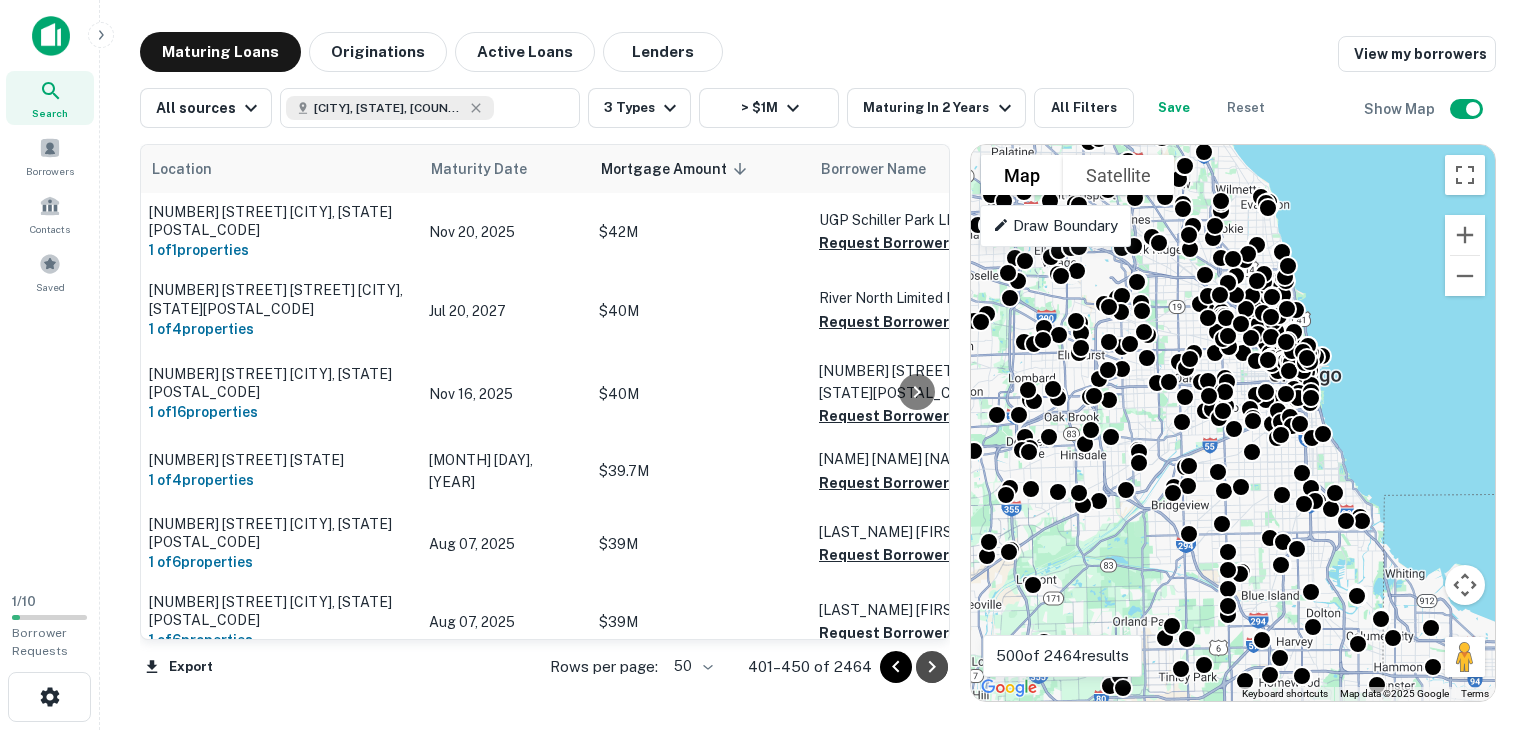 click 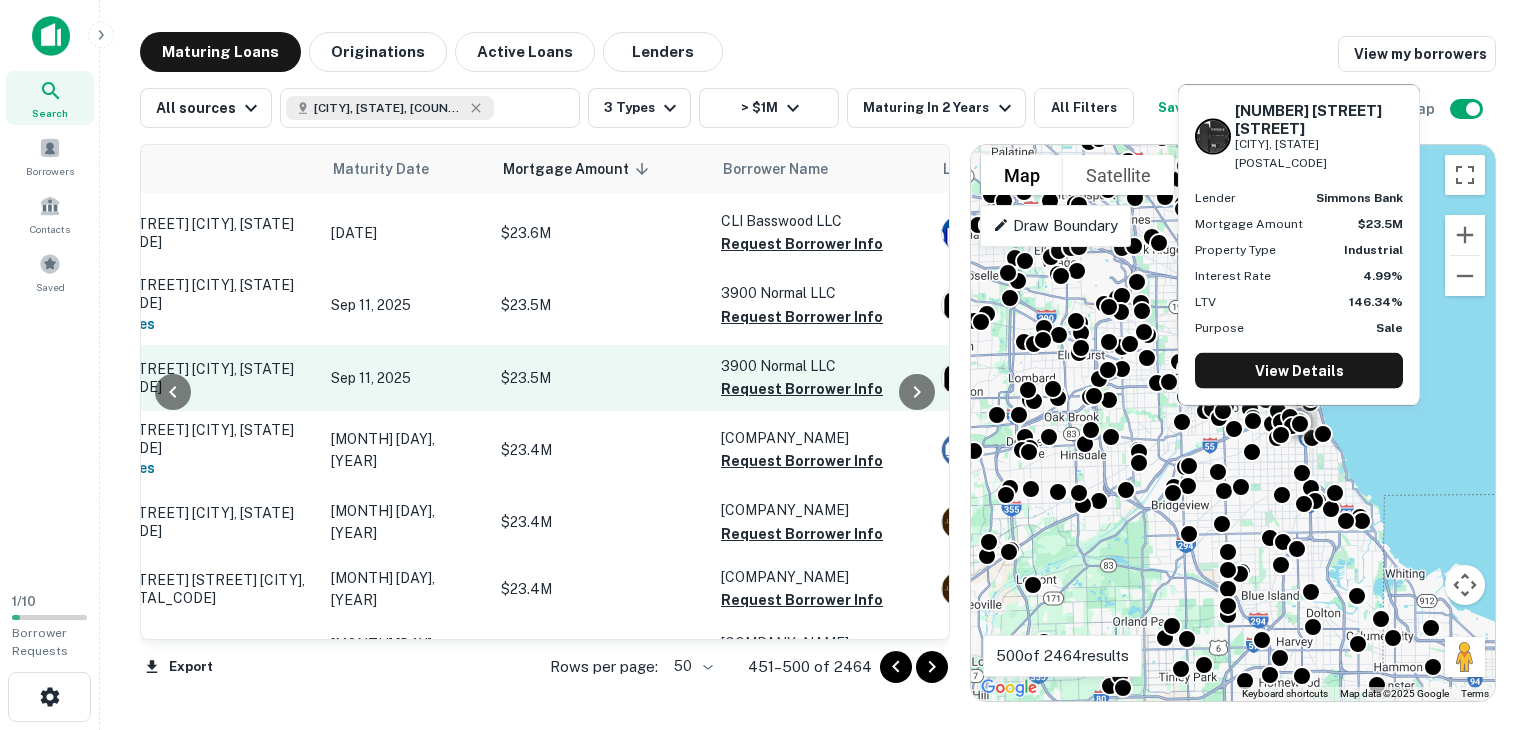 scroll, scrollTop: 3217, scrollLeft: 100, axis: both 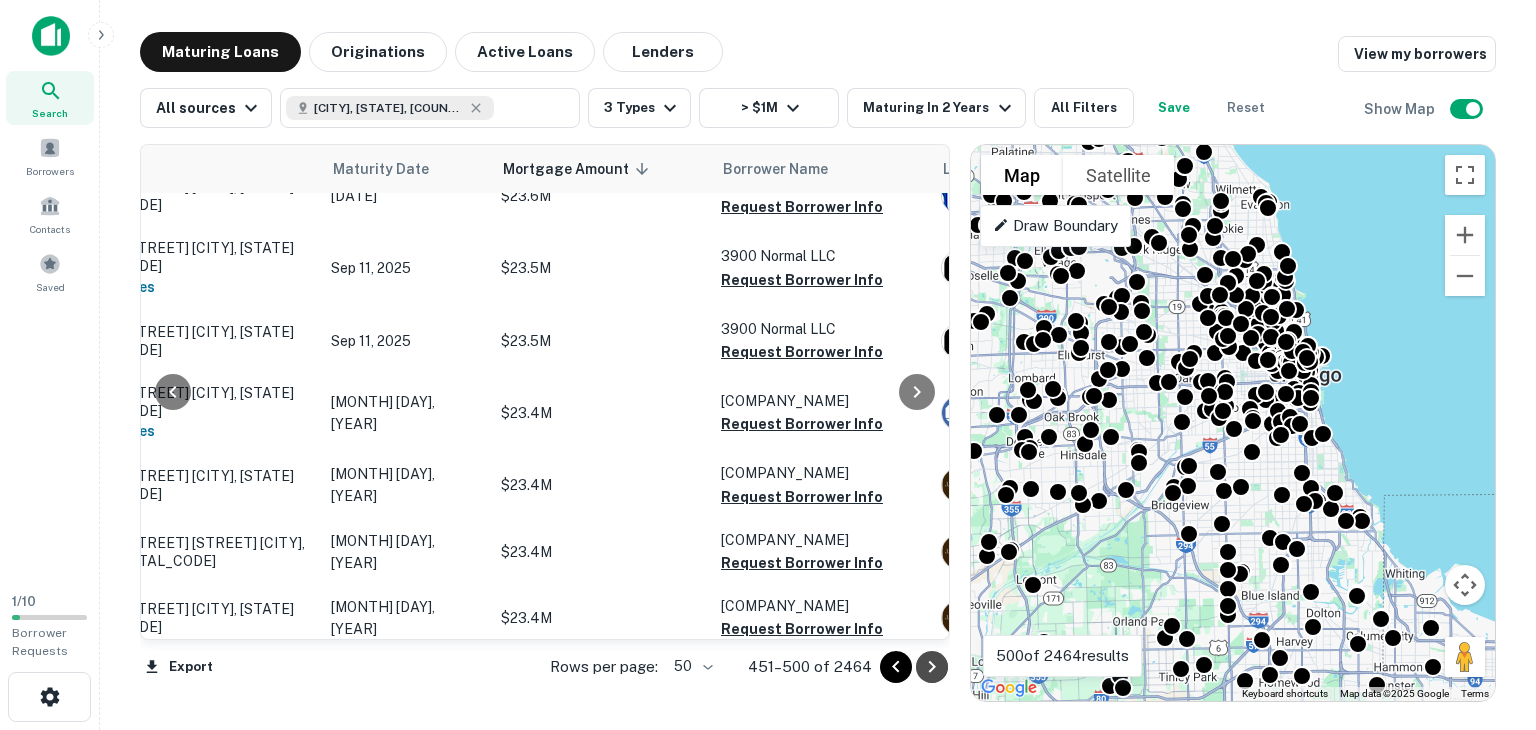 click 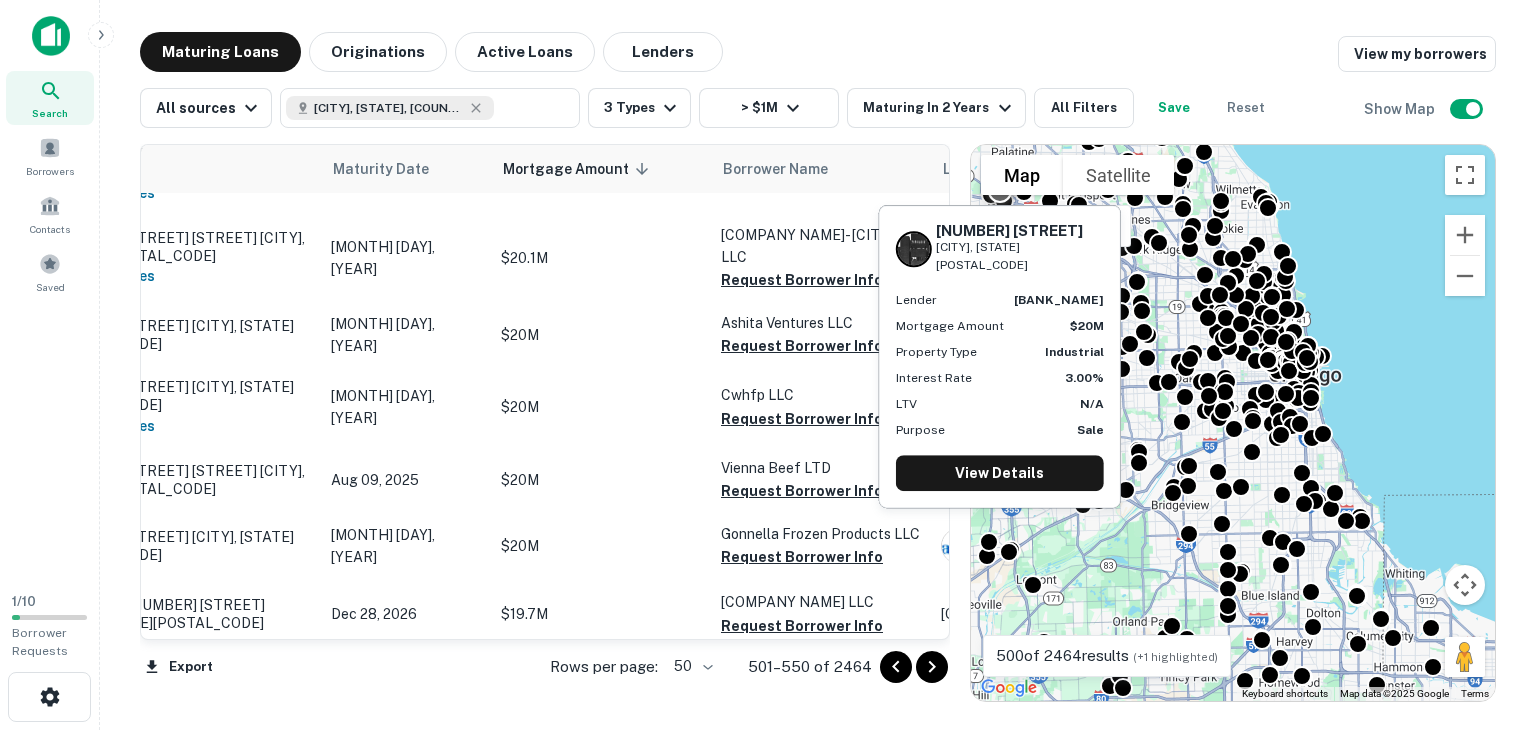 scroll, scrollTop: 3005, scrollLeft: 0, axis: vertical 